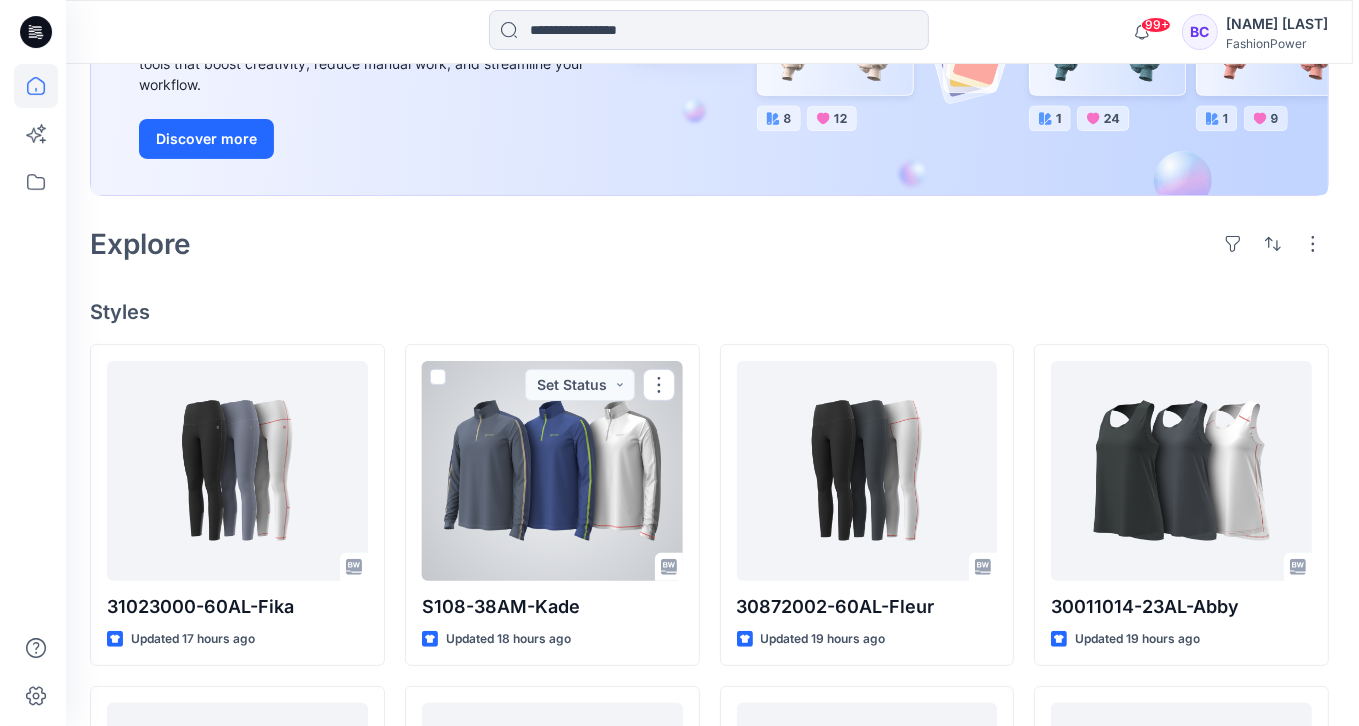 scroll, scrollTop: 0, scrollLeft: 0, axis: both 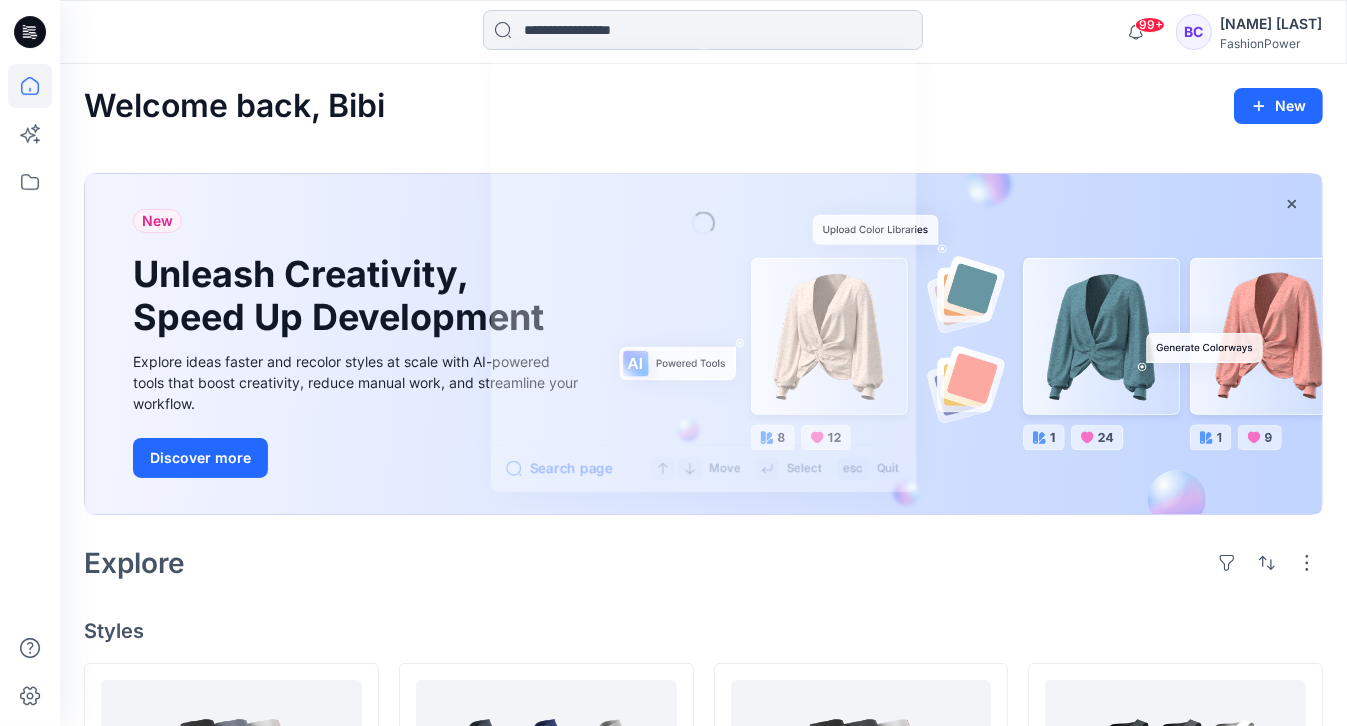 click at bounding box center [703, 30] 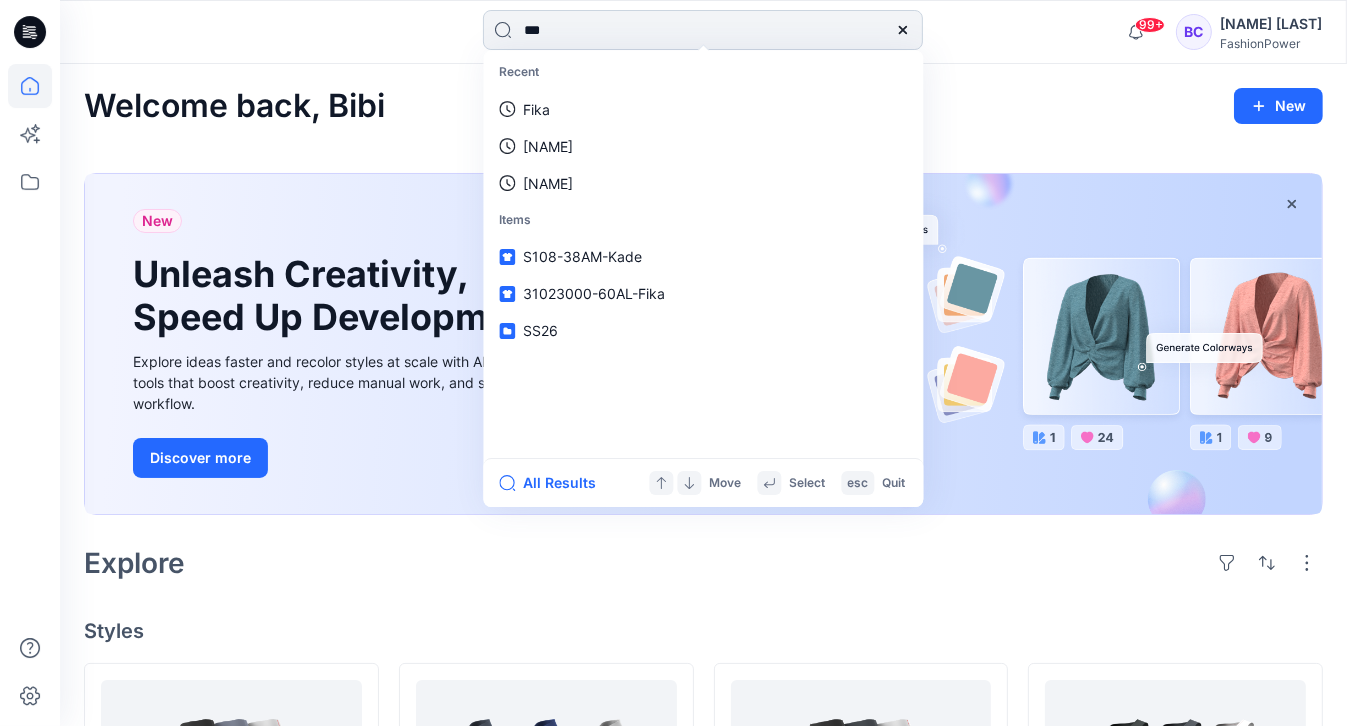 type on "****" 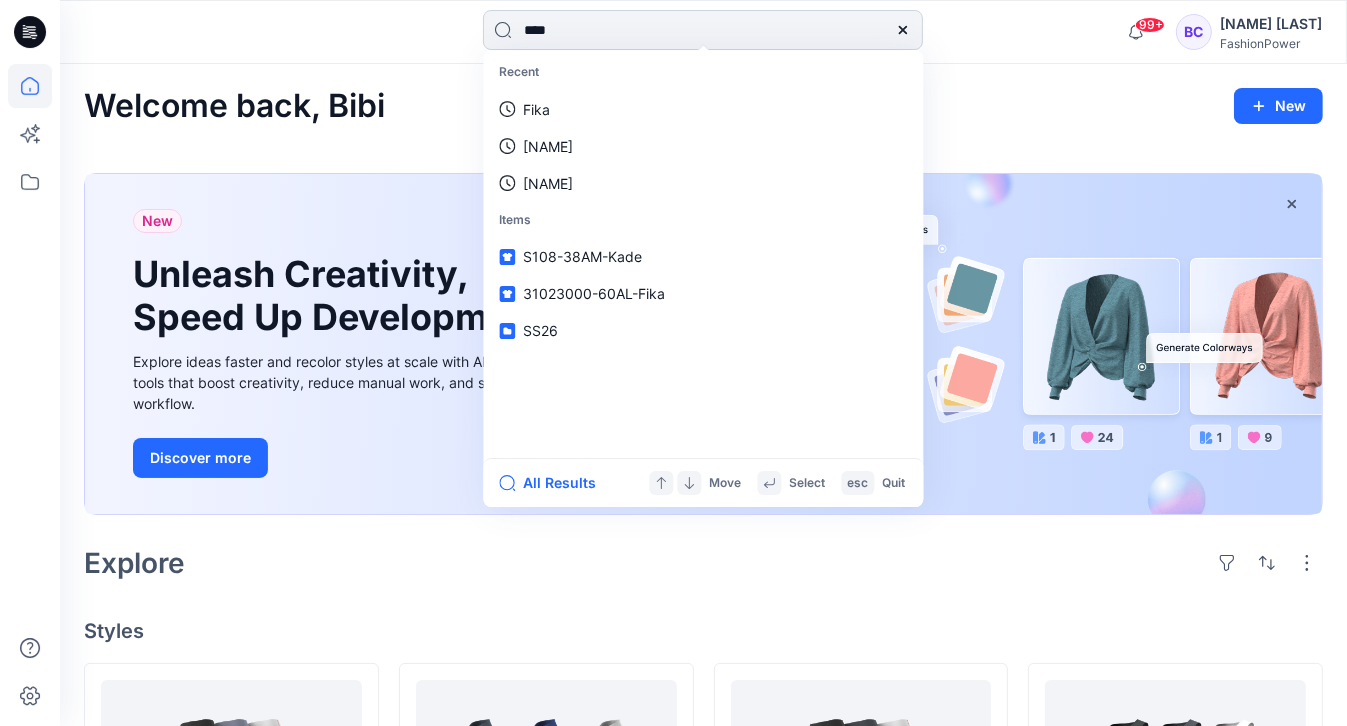 type 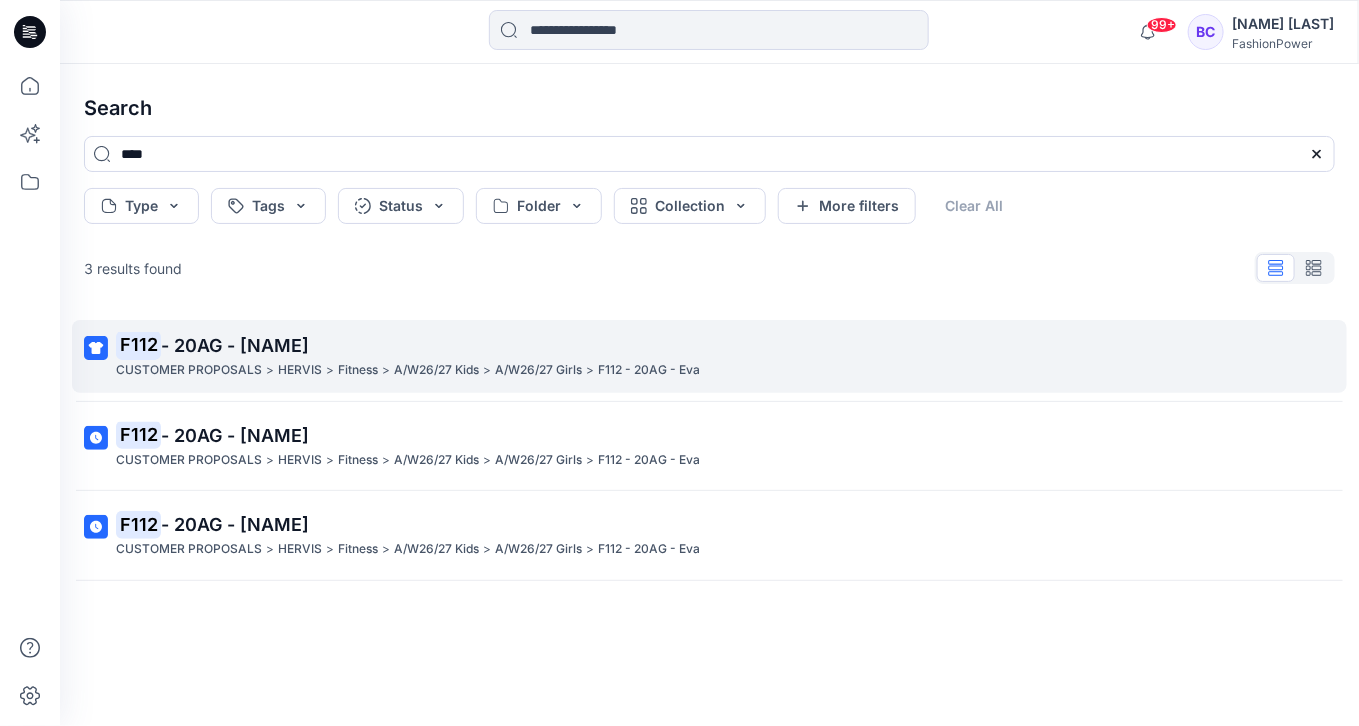 click on "F112  - 20AG - [NAME]" at bounding box center [707, 346] 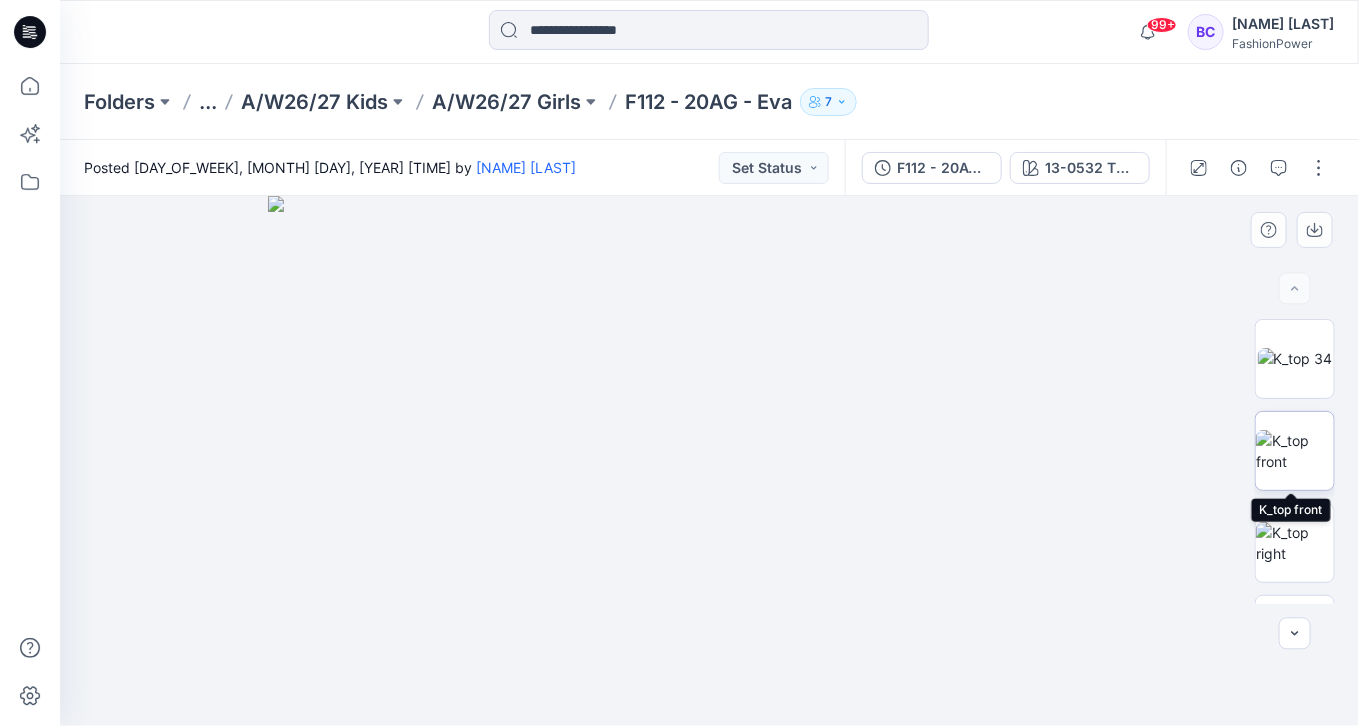 click at bounding box center (1295, 451) 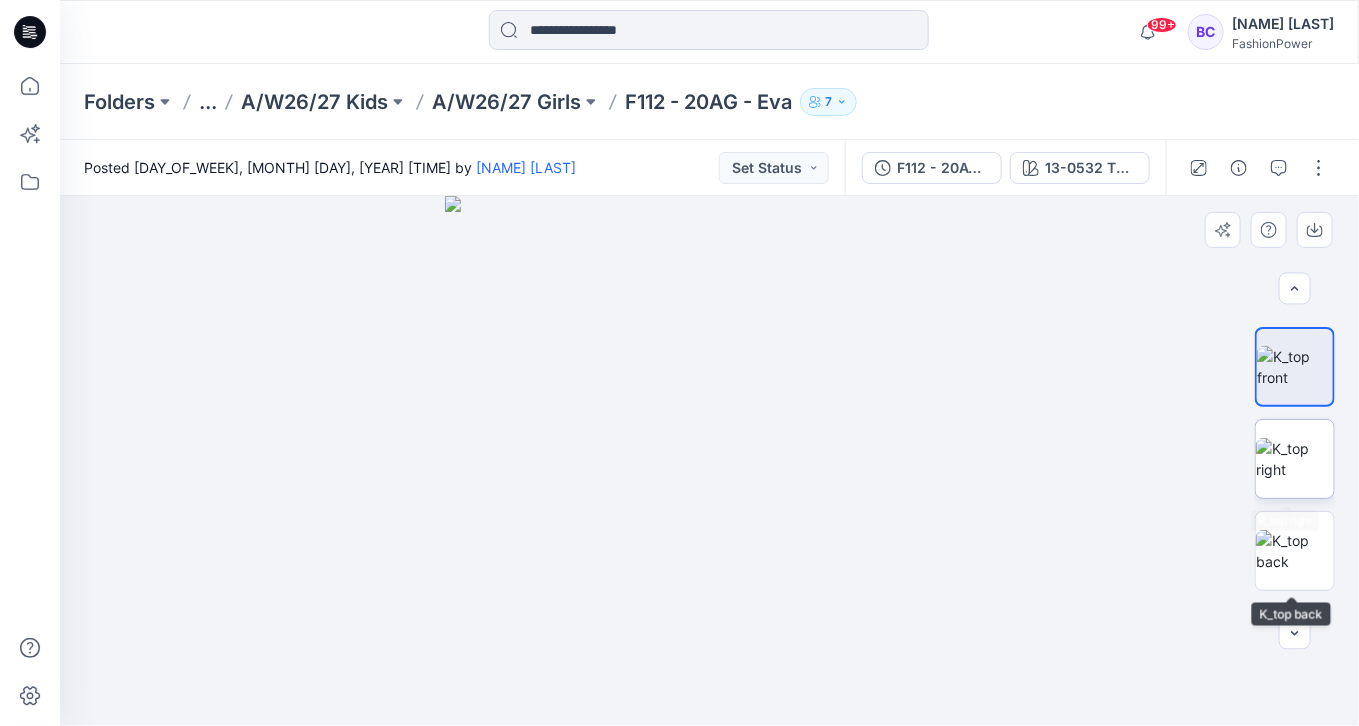 scroll, scrollTop: 86, scrollLeft: 0, axis: vertical 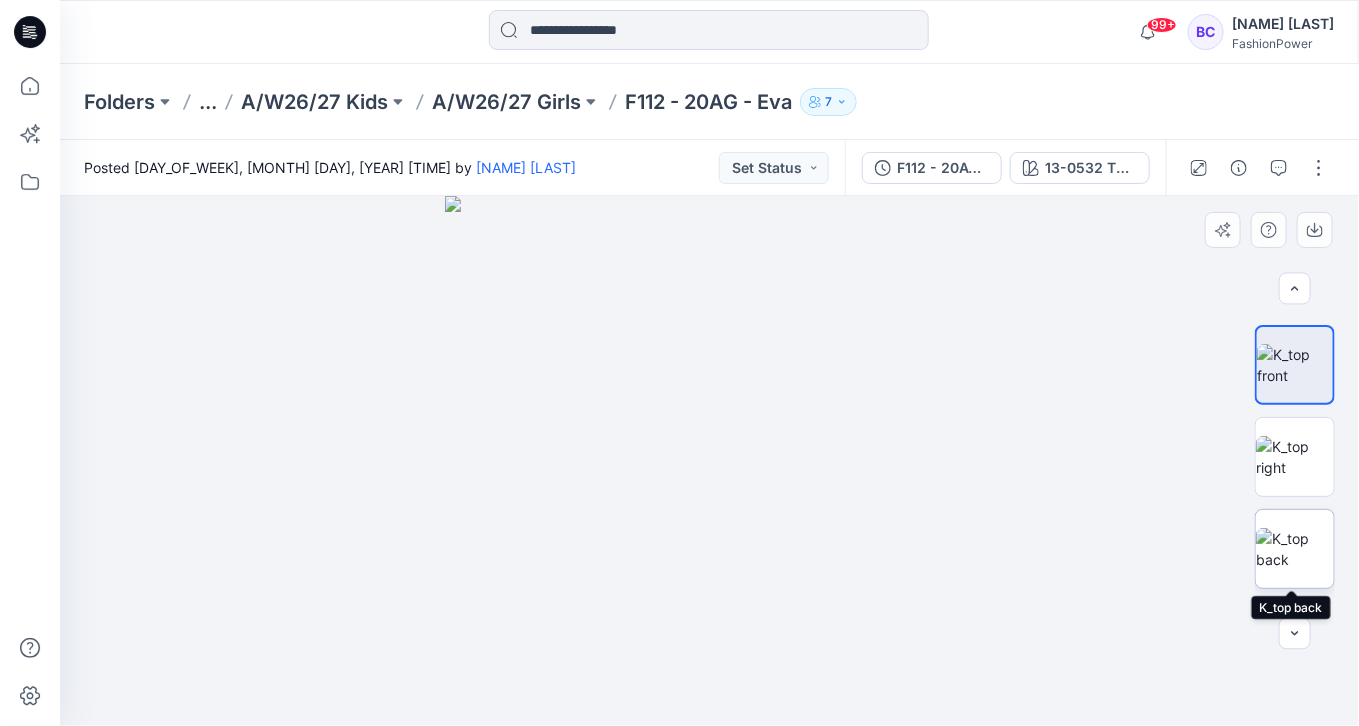 click at bounding box center [1295, 549] 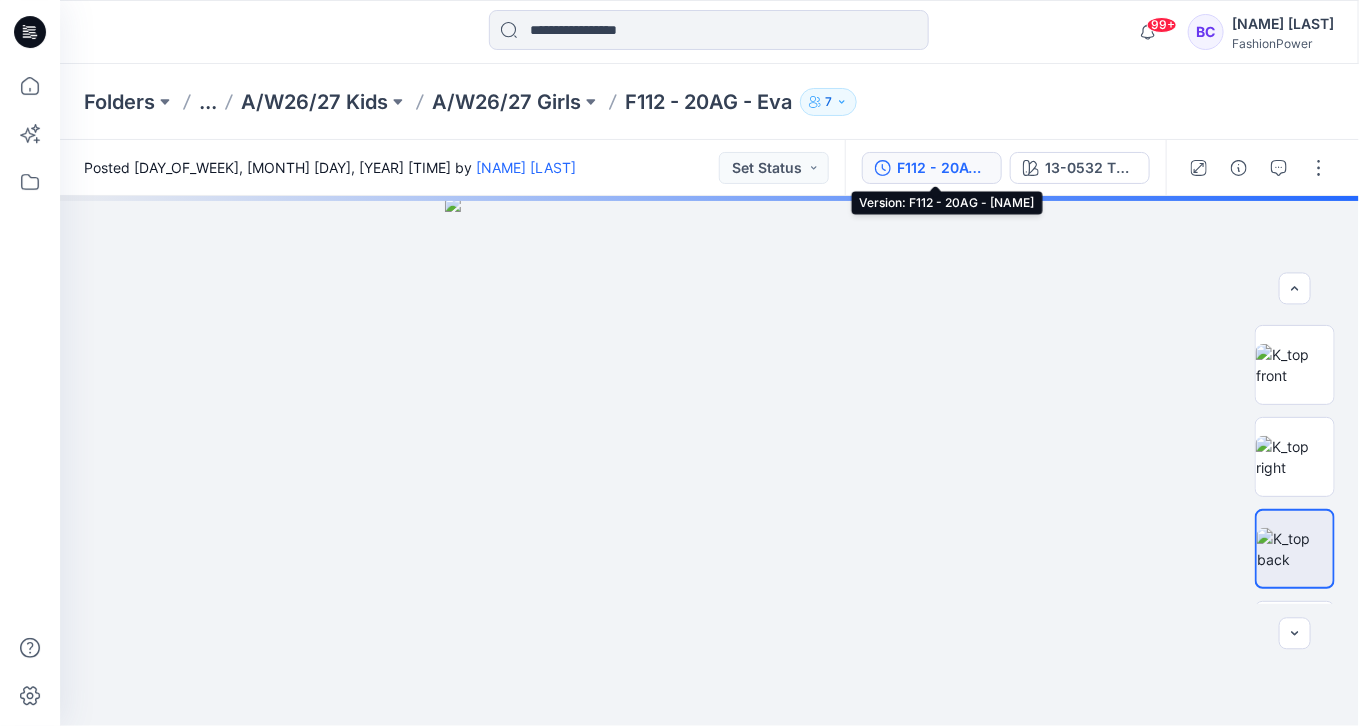 click on "F112 - 20AG - Eva" at bounding box center [943, 168] 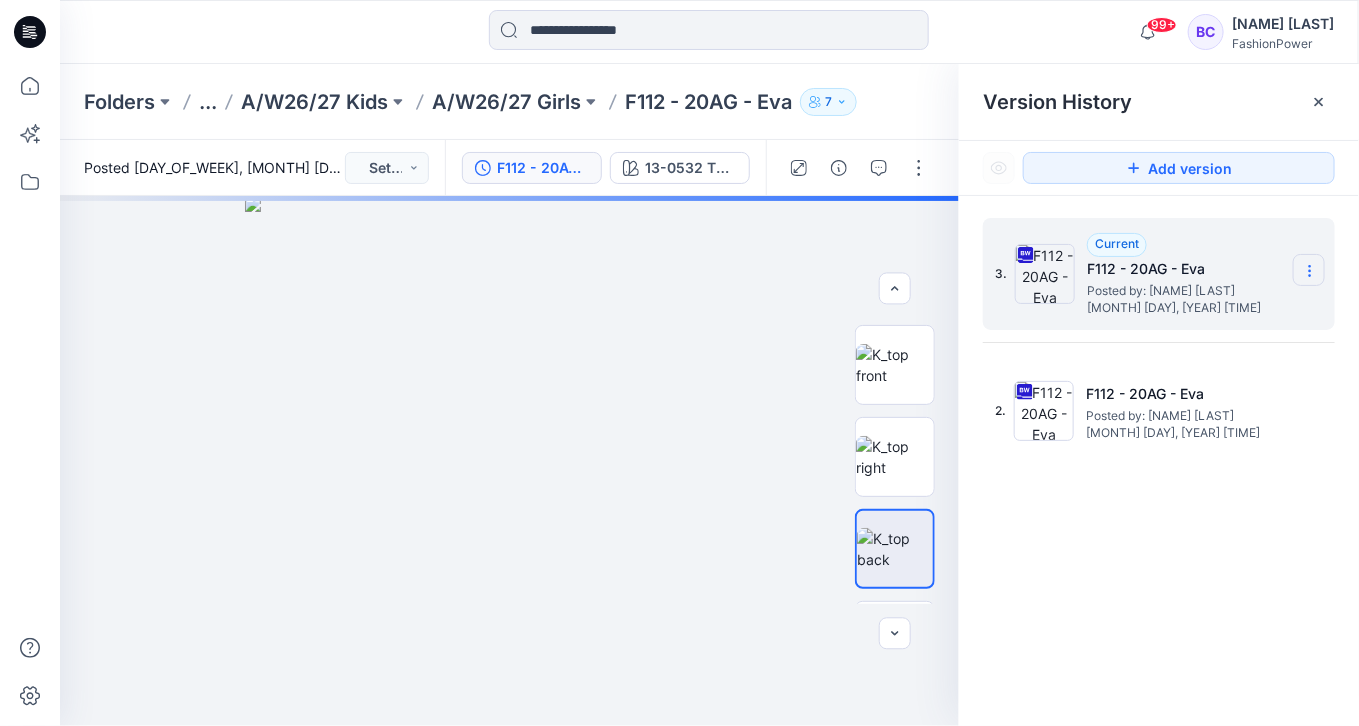 click 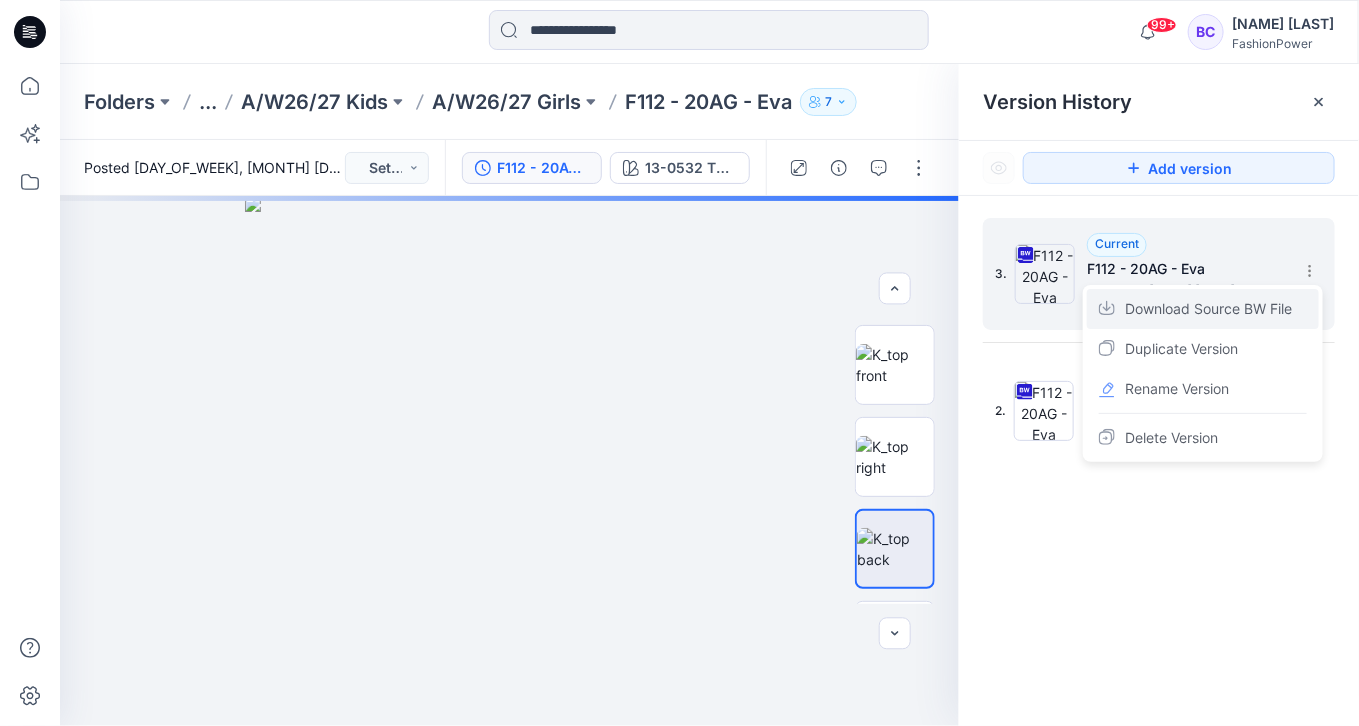 click on "Download Source BW File" at bounding box center [1208, 309] 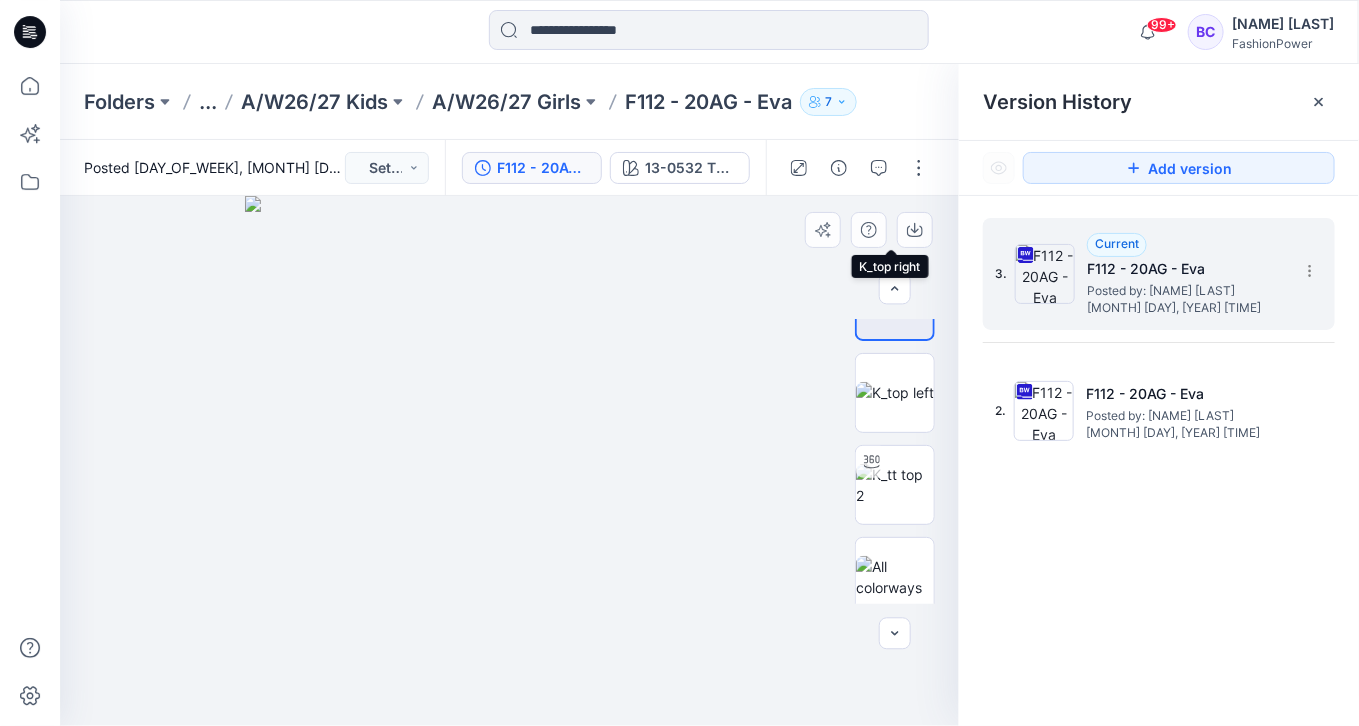 scroll, scrollTop: 336, scrollLeft: 0, axis: vertical 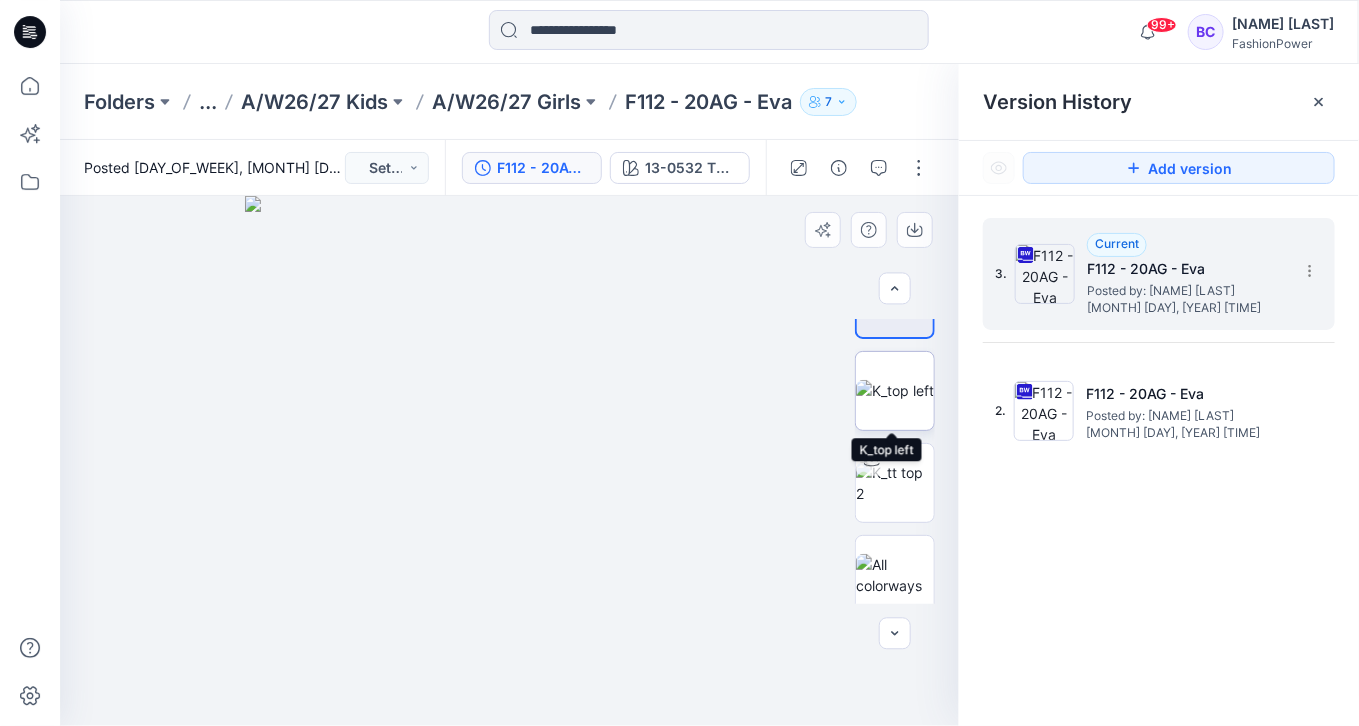 click at bounding box center (895, 390) 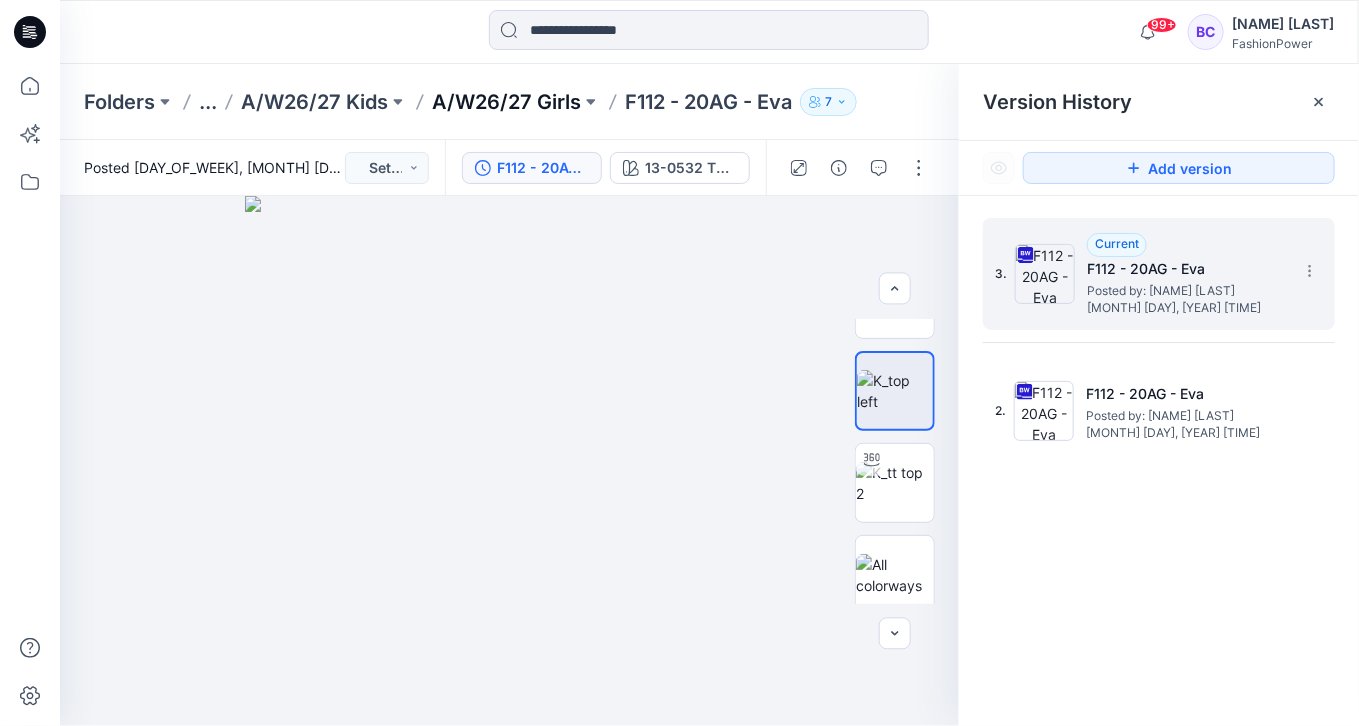 click on "A/W26/27 Girls" at bounding box center [506, 102] 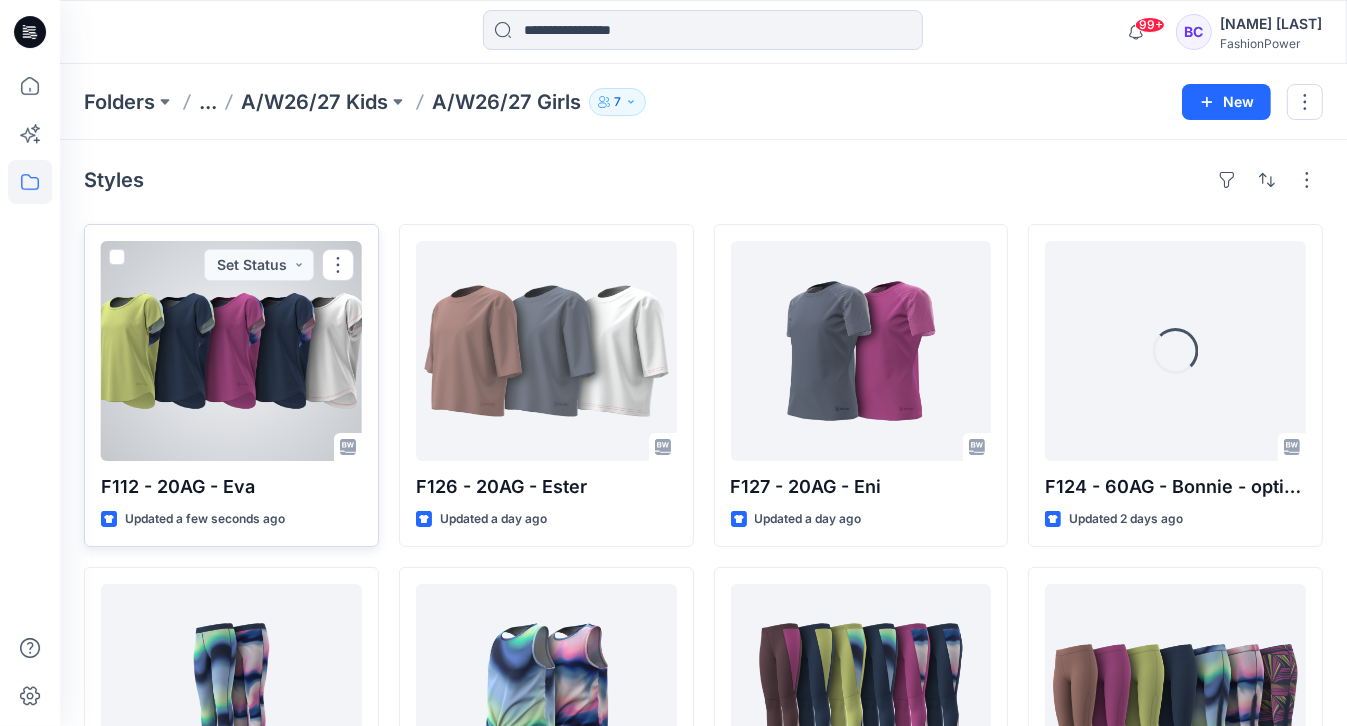 click at bounding box center (231, 351) 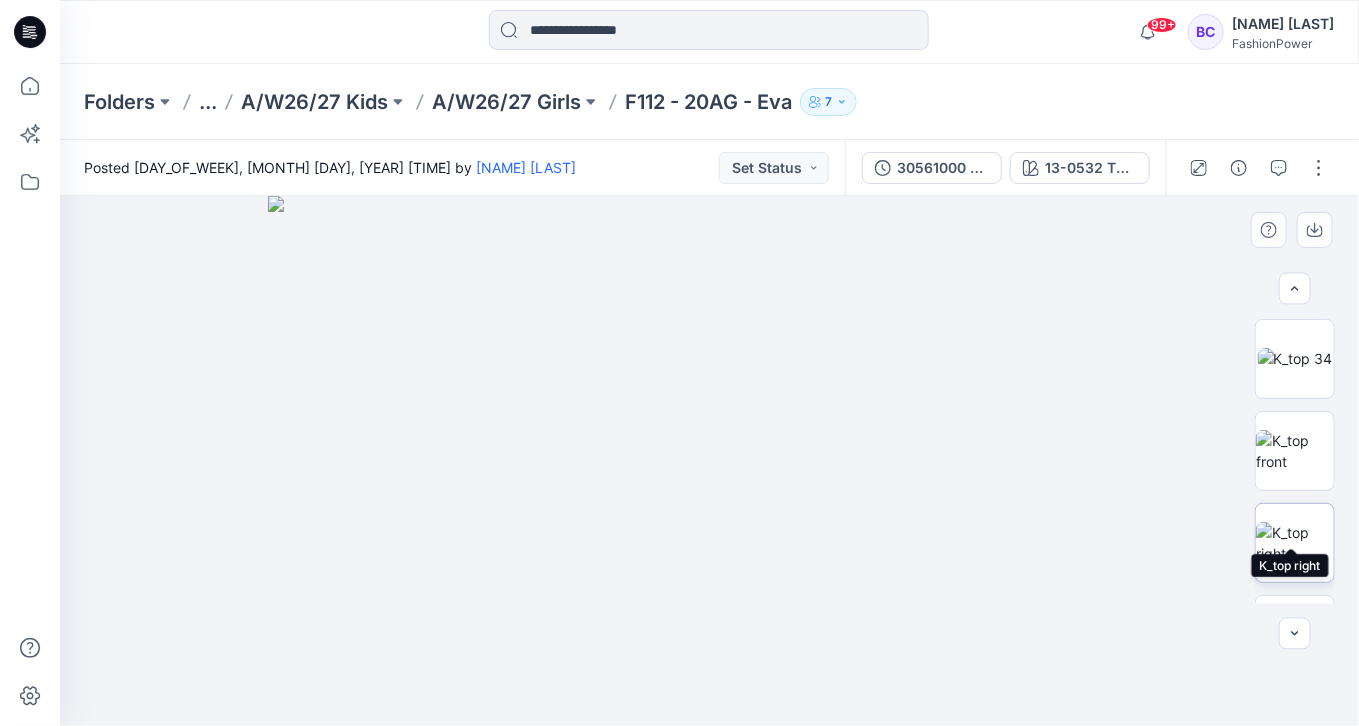 scroll, scrollTop: 34, scrollLeft: 0, axis: vertical 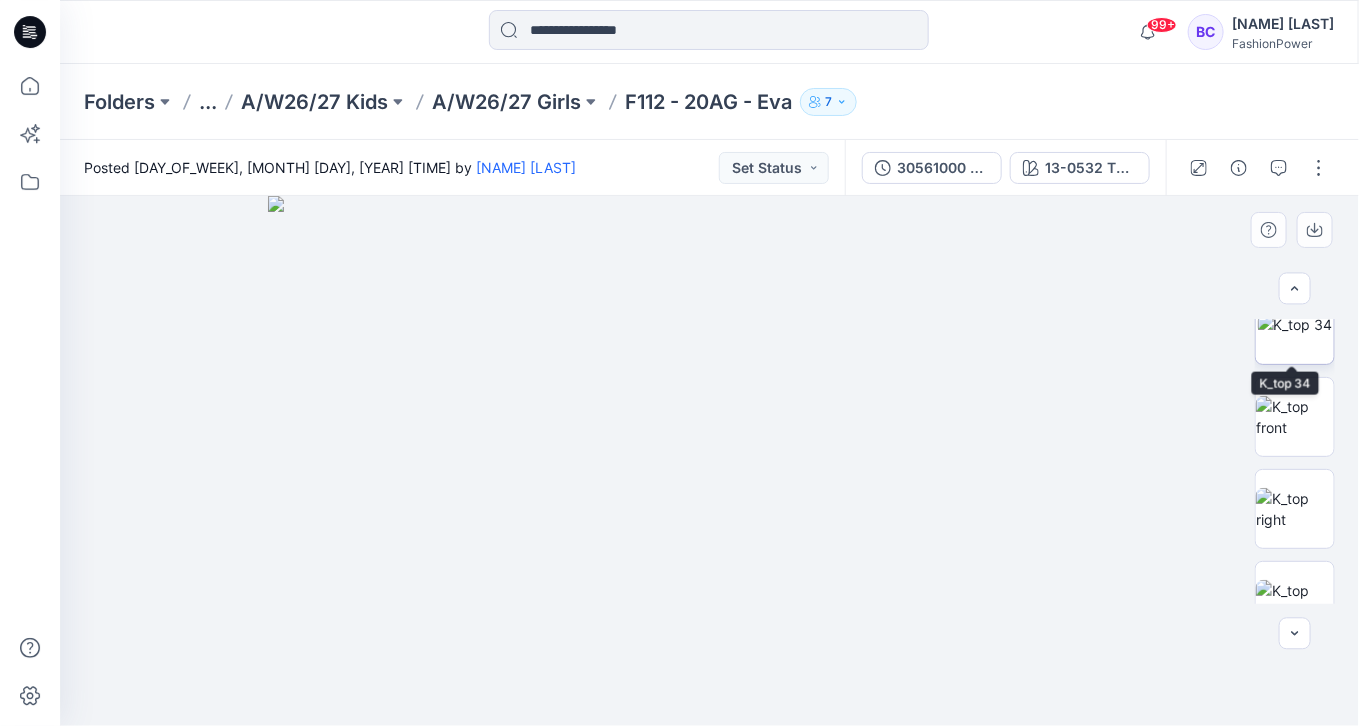 click at bounding box center [1295, 324] 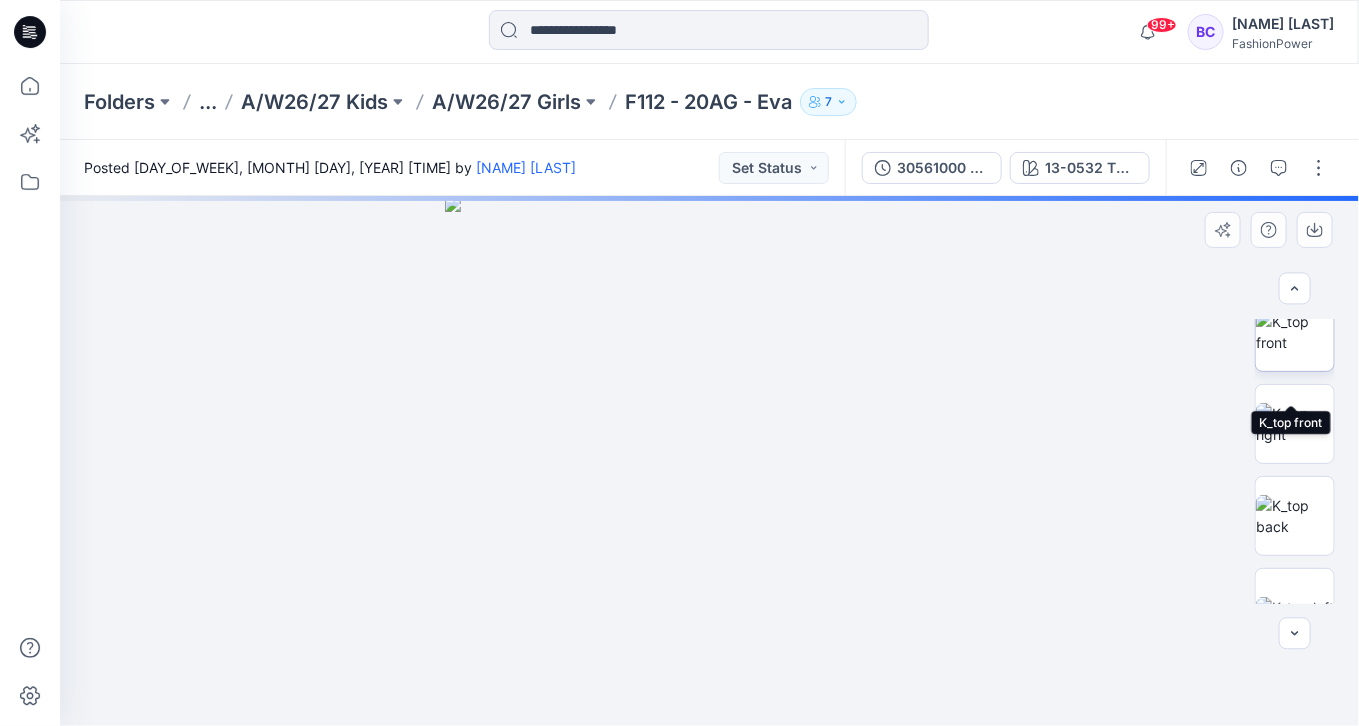 scroll, scrollTop: 138, scrollLeft: 0, axis: vertical 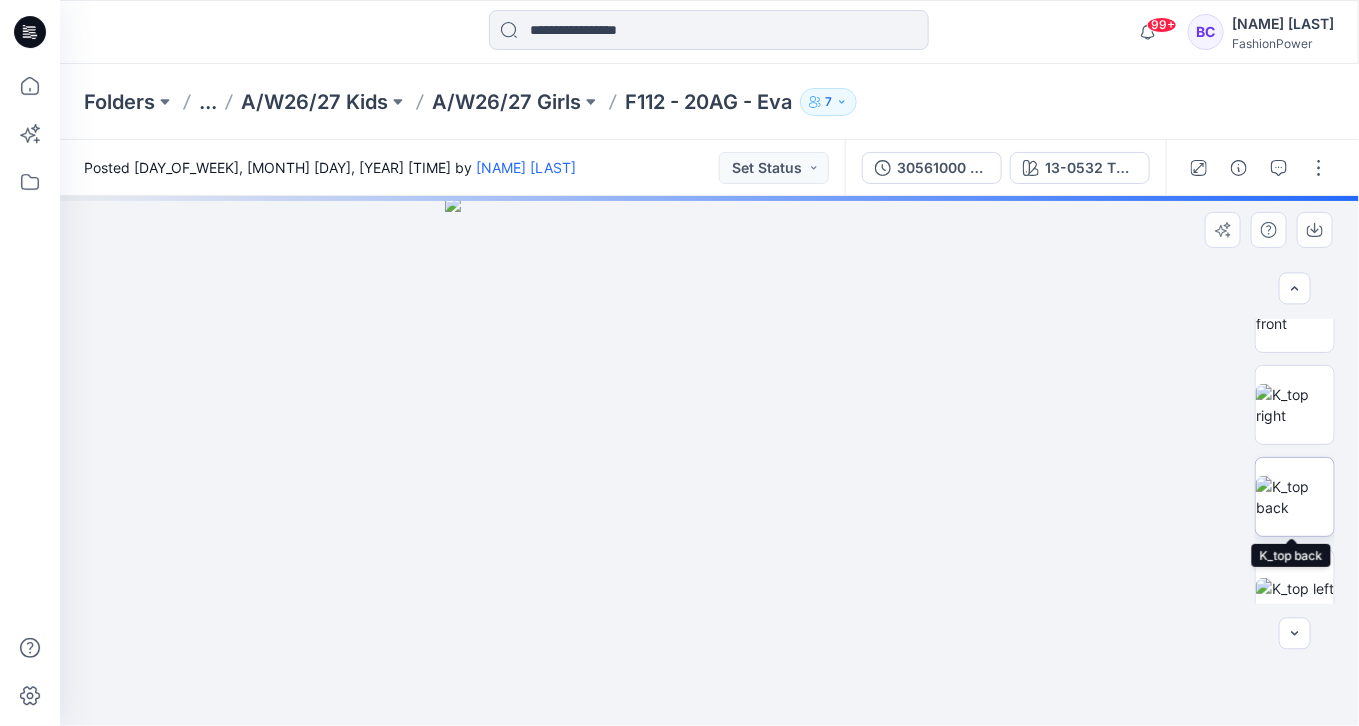 click at bounding box center (1295, 497) 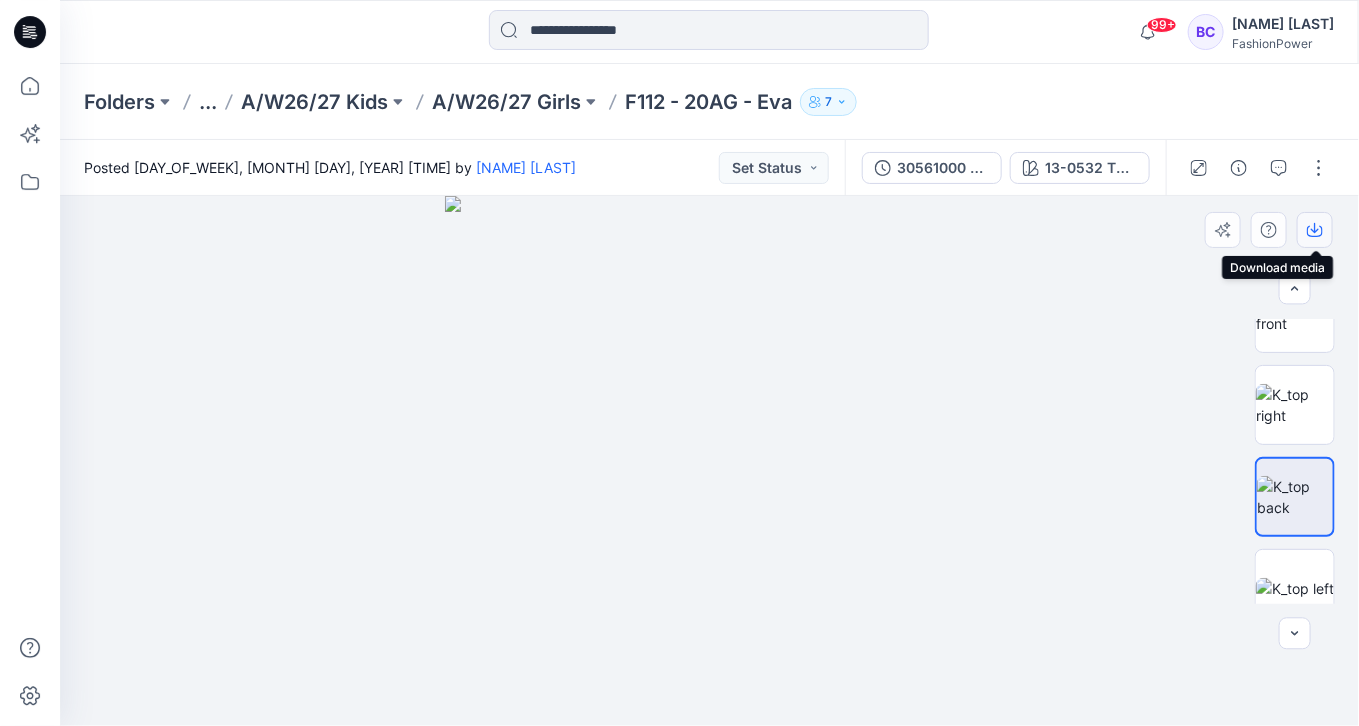 click 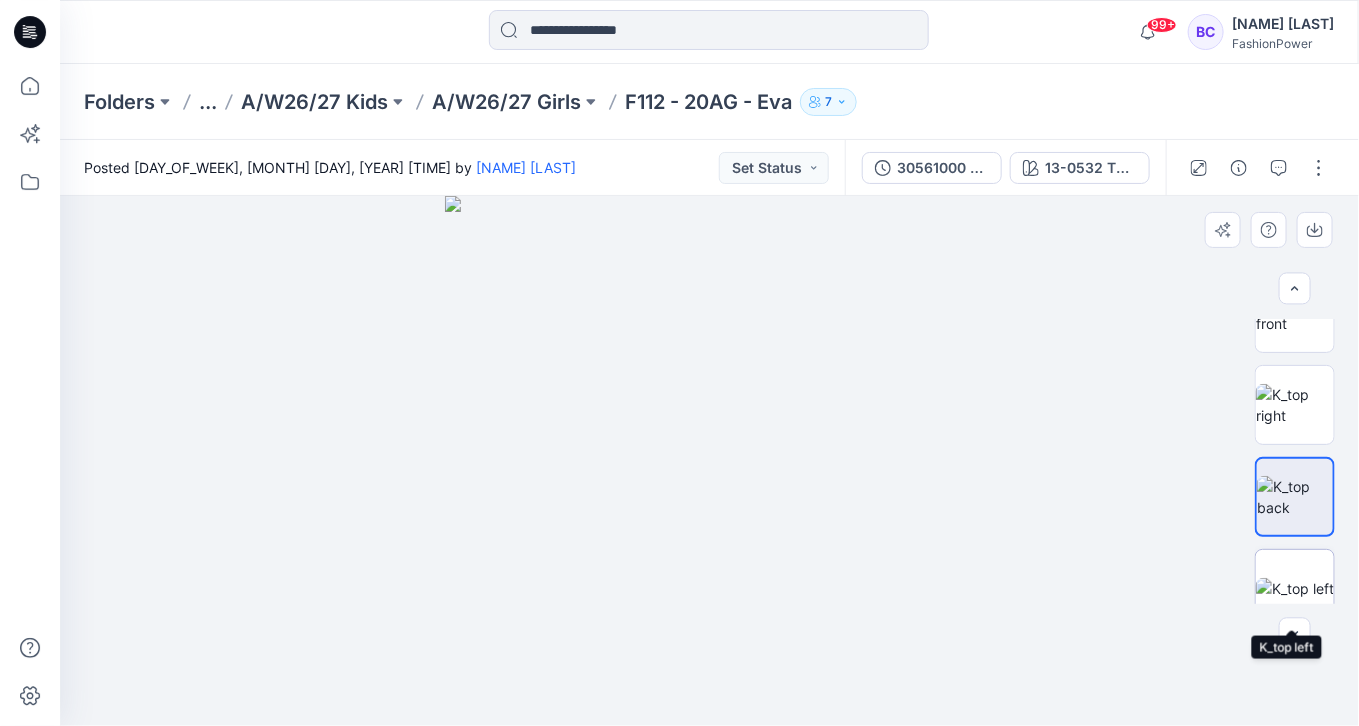 click at bounding box center (1295, 588) 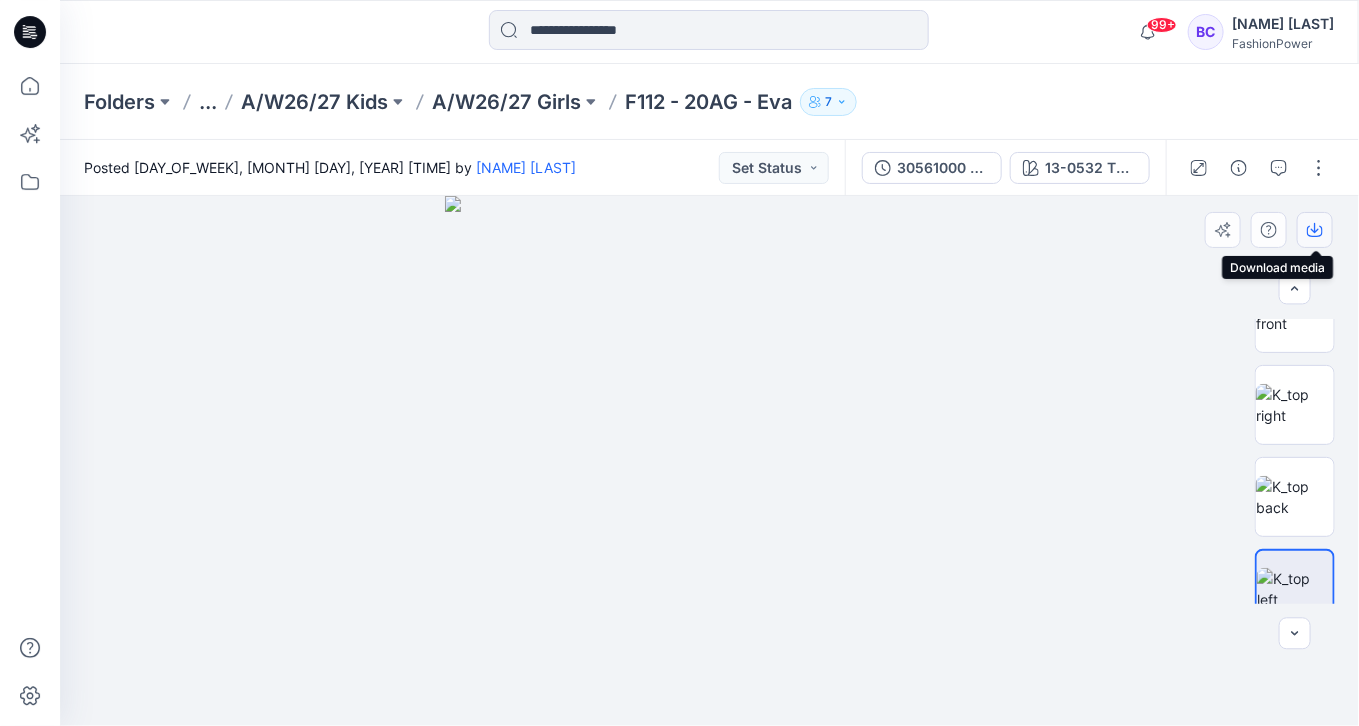 click at bounding box center (1315, 230) 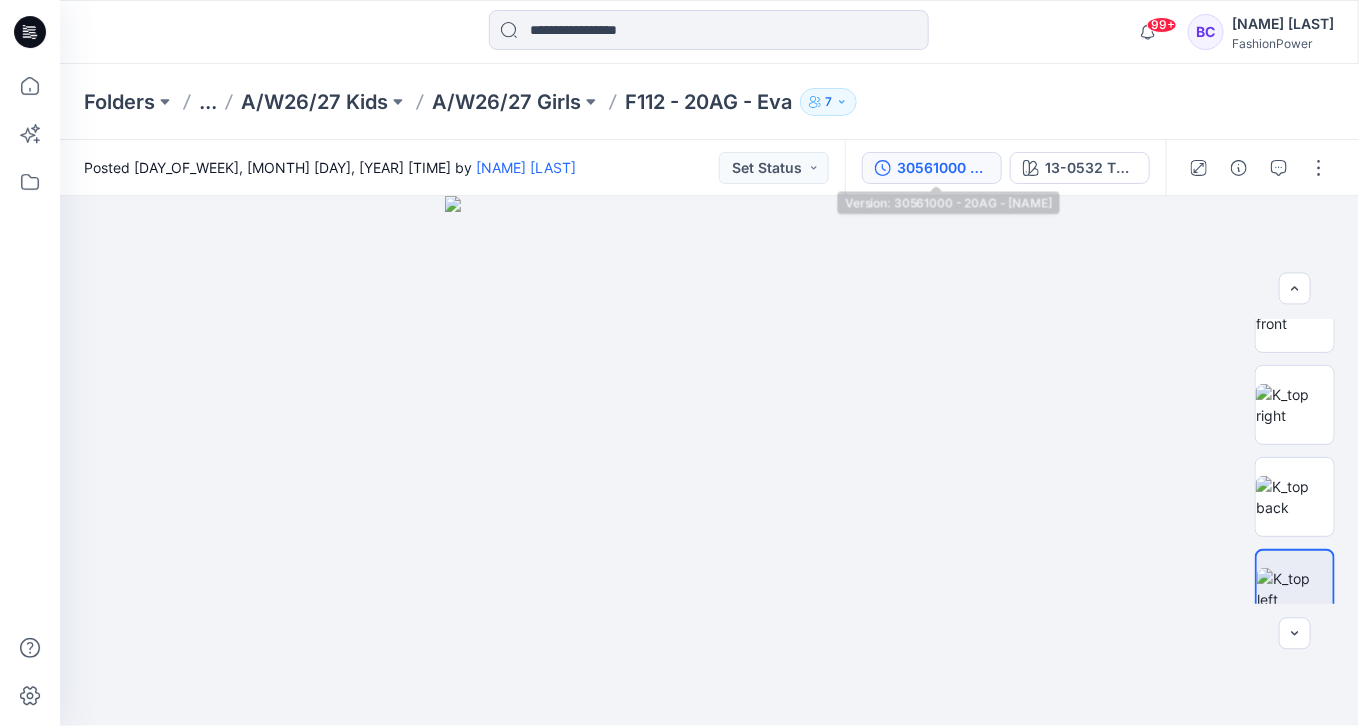 click on "30561000 - 20AG - [NAME]" at bounding box center (943, 168) 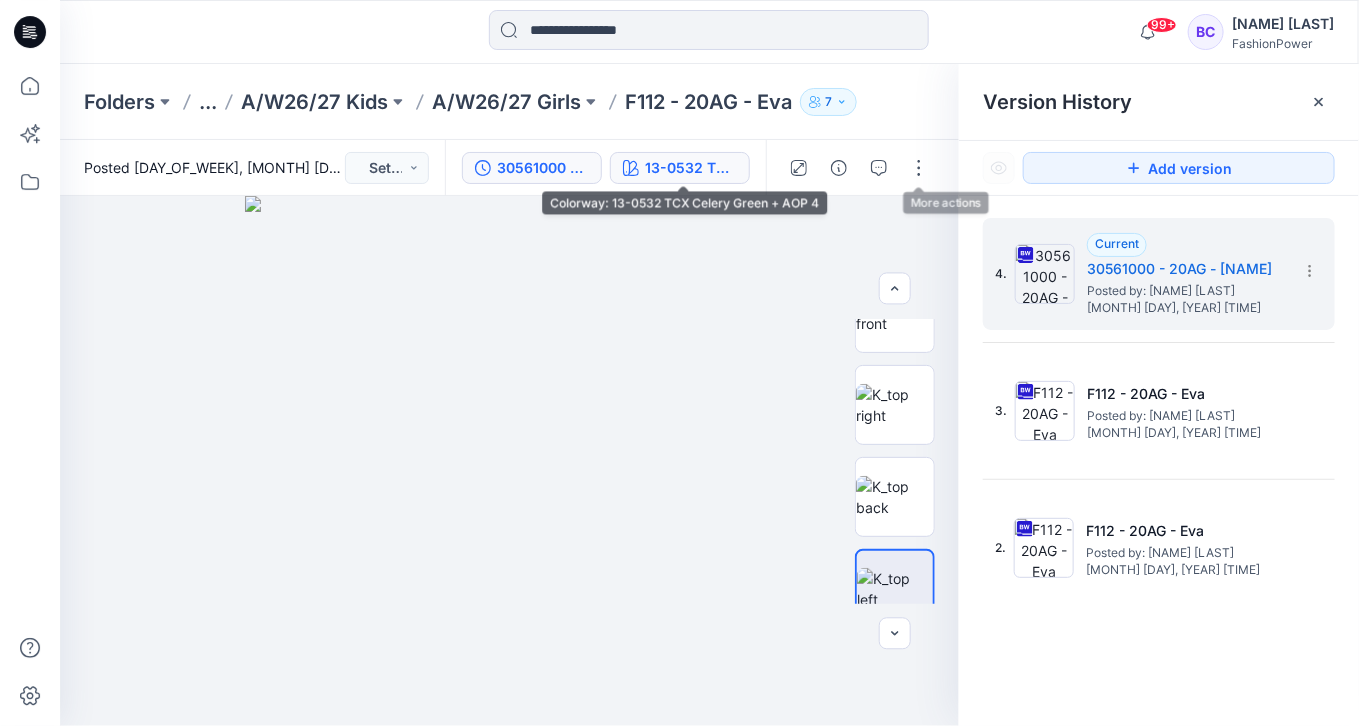 click on "13-0532 TCX Celery Green + AOP 4" at bounding box center (691, 168) 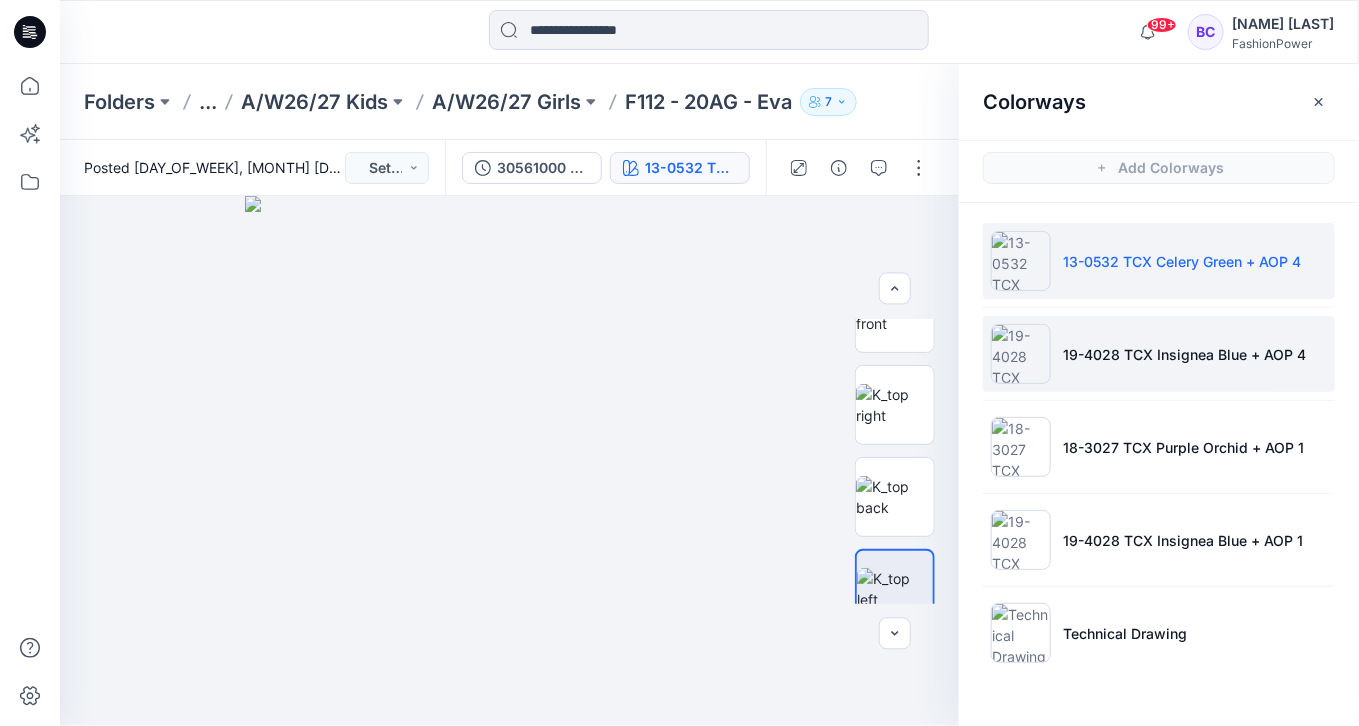 click on "19-4028 TCX Insignea Blue + AOP 4" at bounding box center [1159, 354] 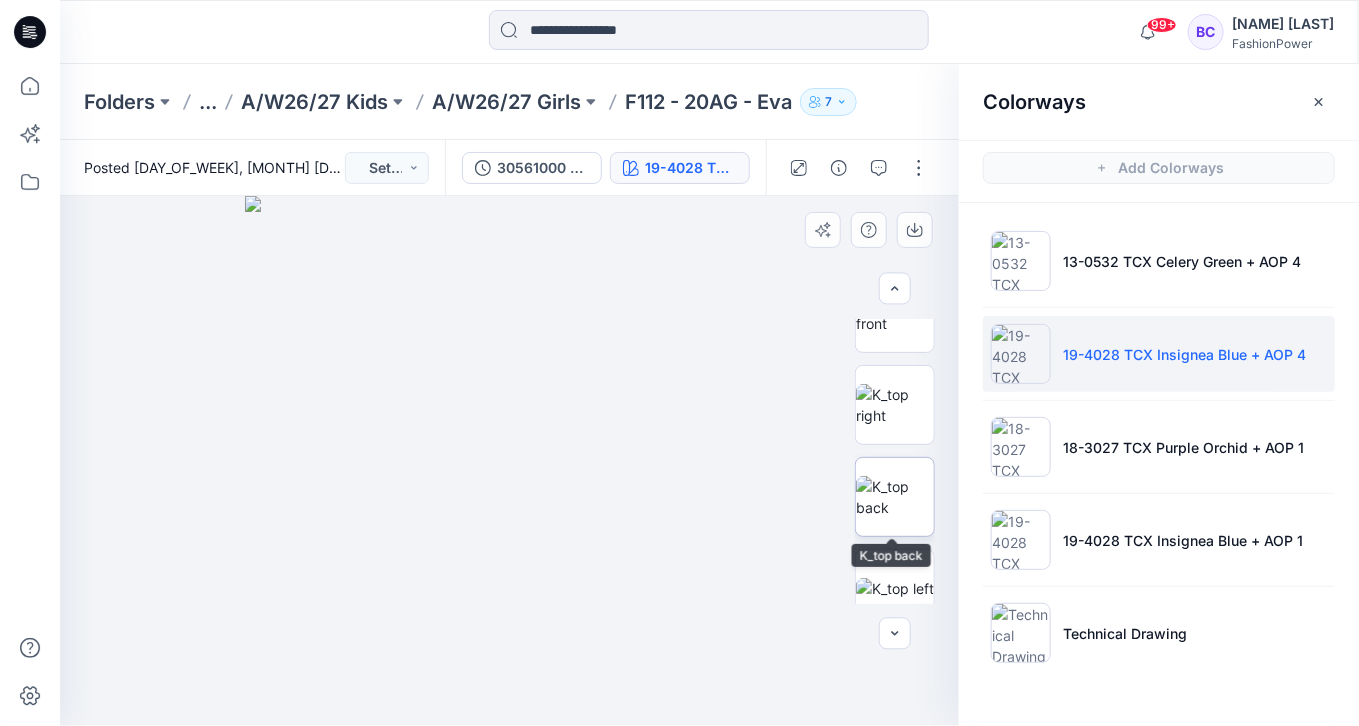click at bounding box center [895, 497] 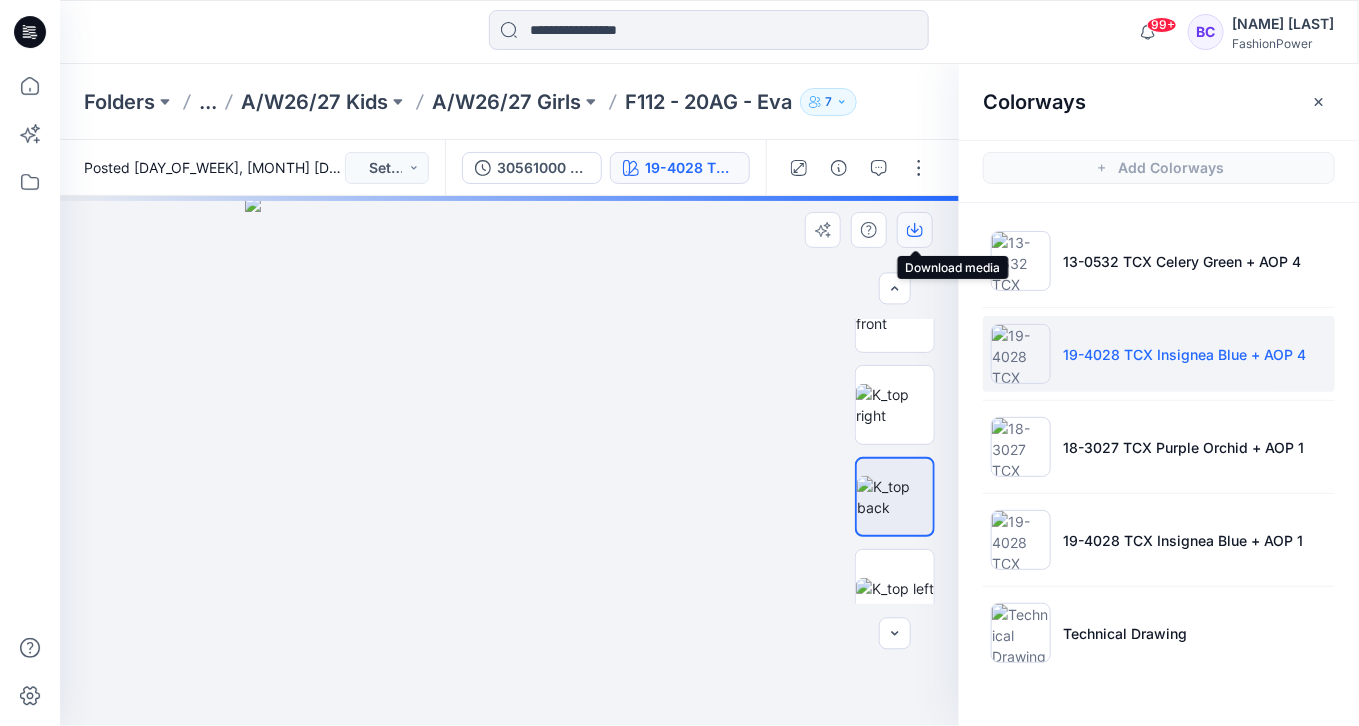 click at bounding box center (915, 230) 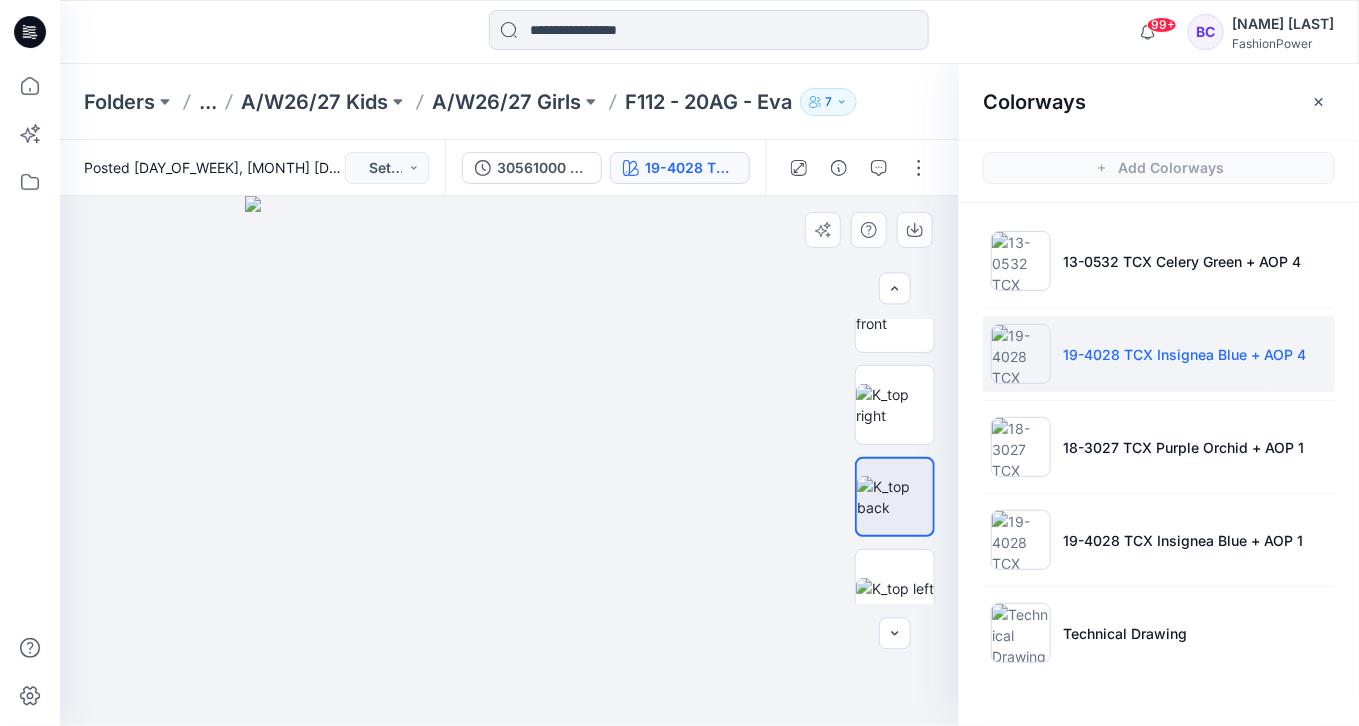 click at bounding box center [895, 461] 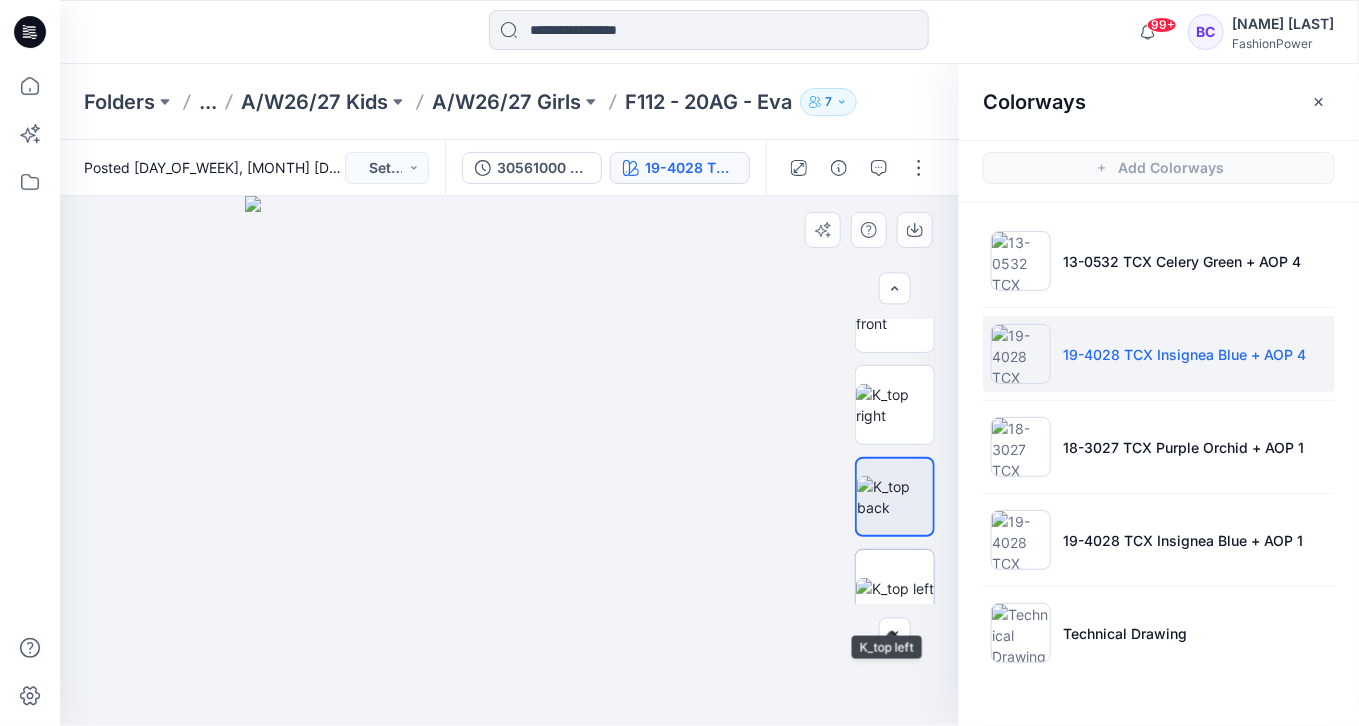 click at bounding box center [895, 588] 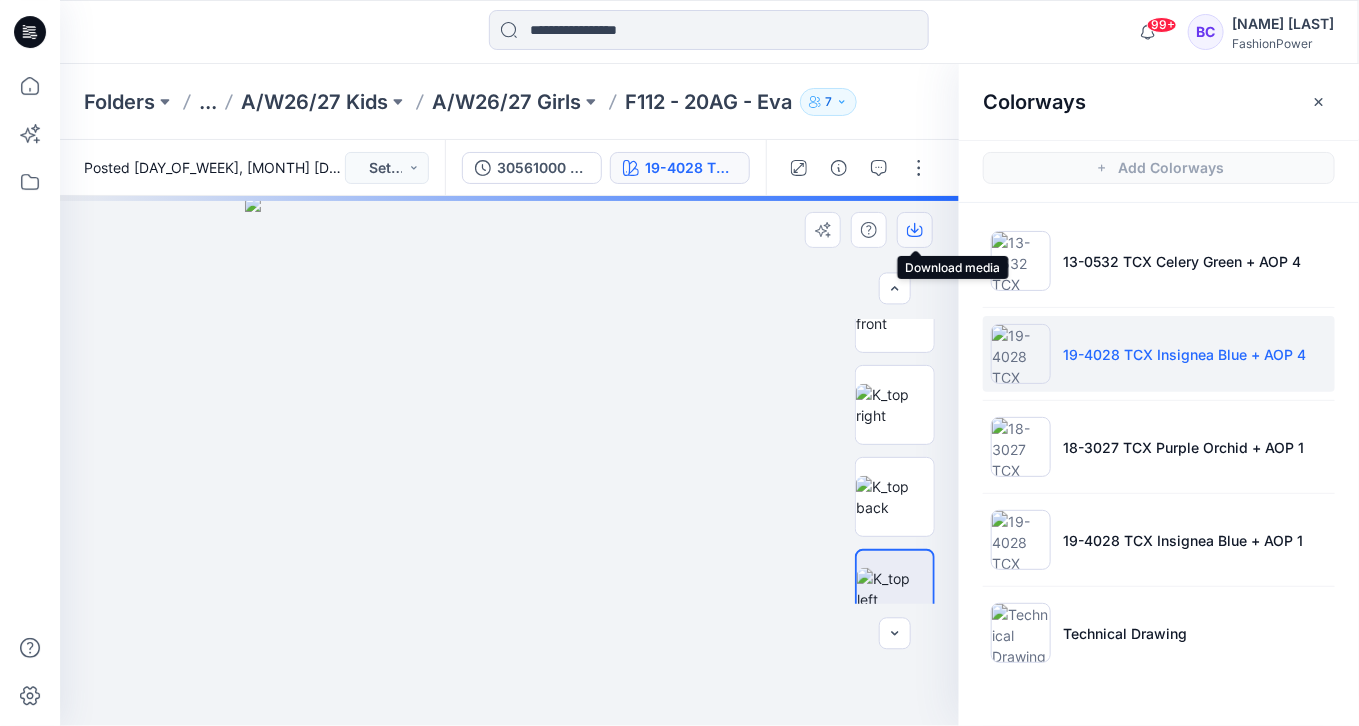 click 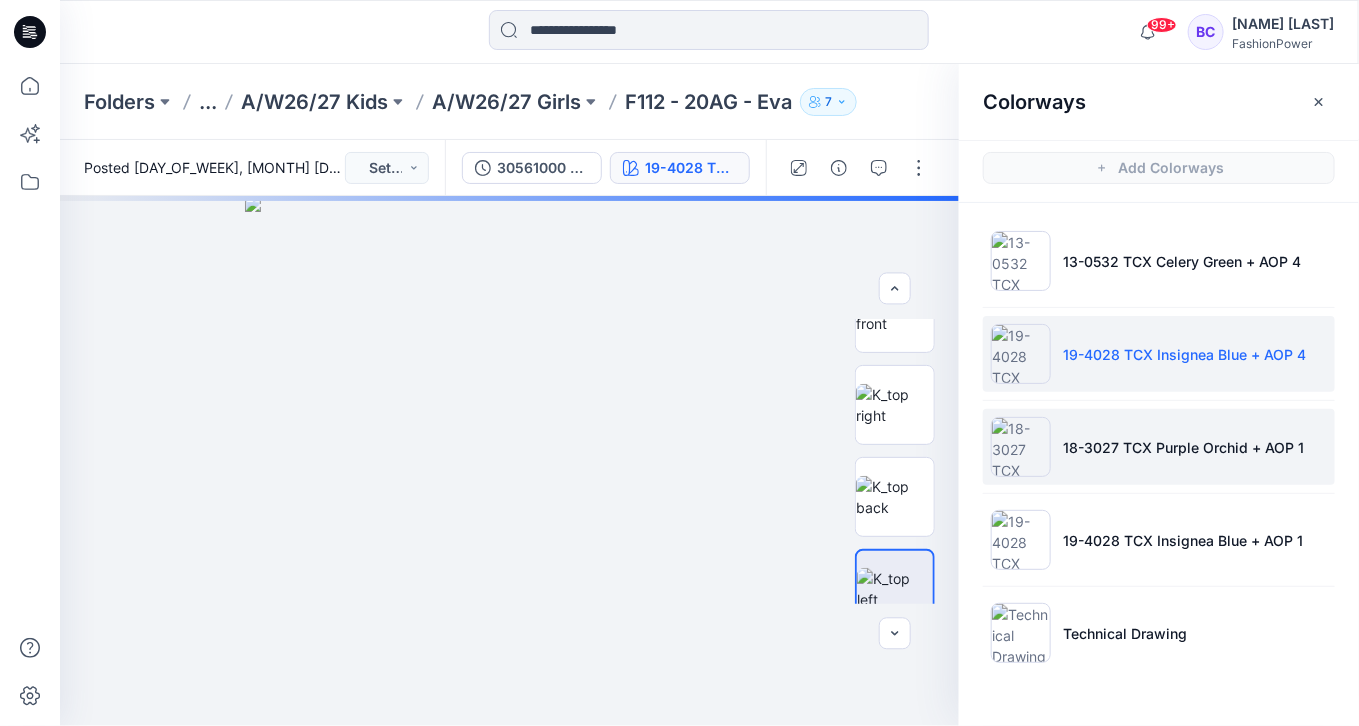 click on "18-3027 TCX Purple Orchid + AOP 1" at bounding box center [1159, 447] 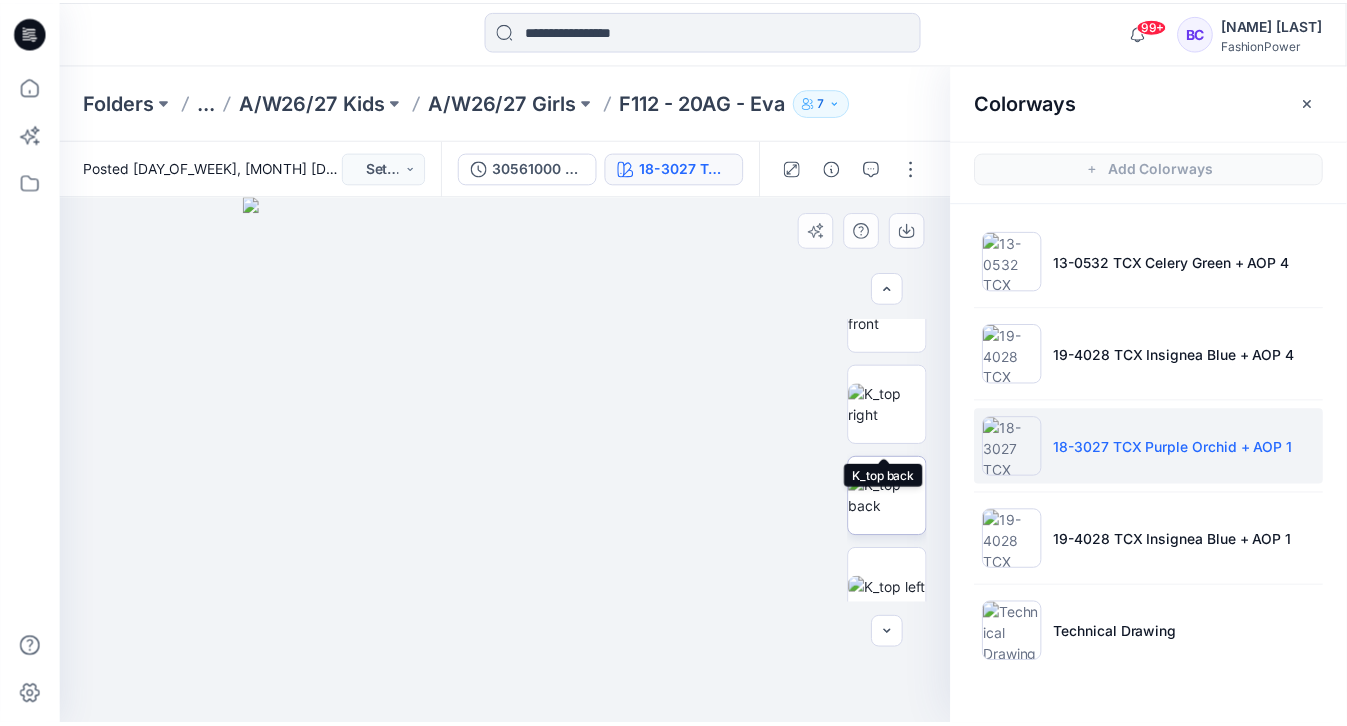scroll, scrollTop: 291, scrollLeft: 0, axis: vertical 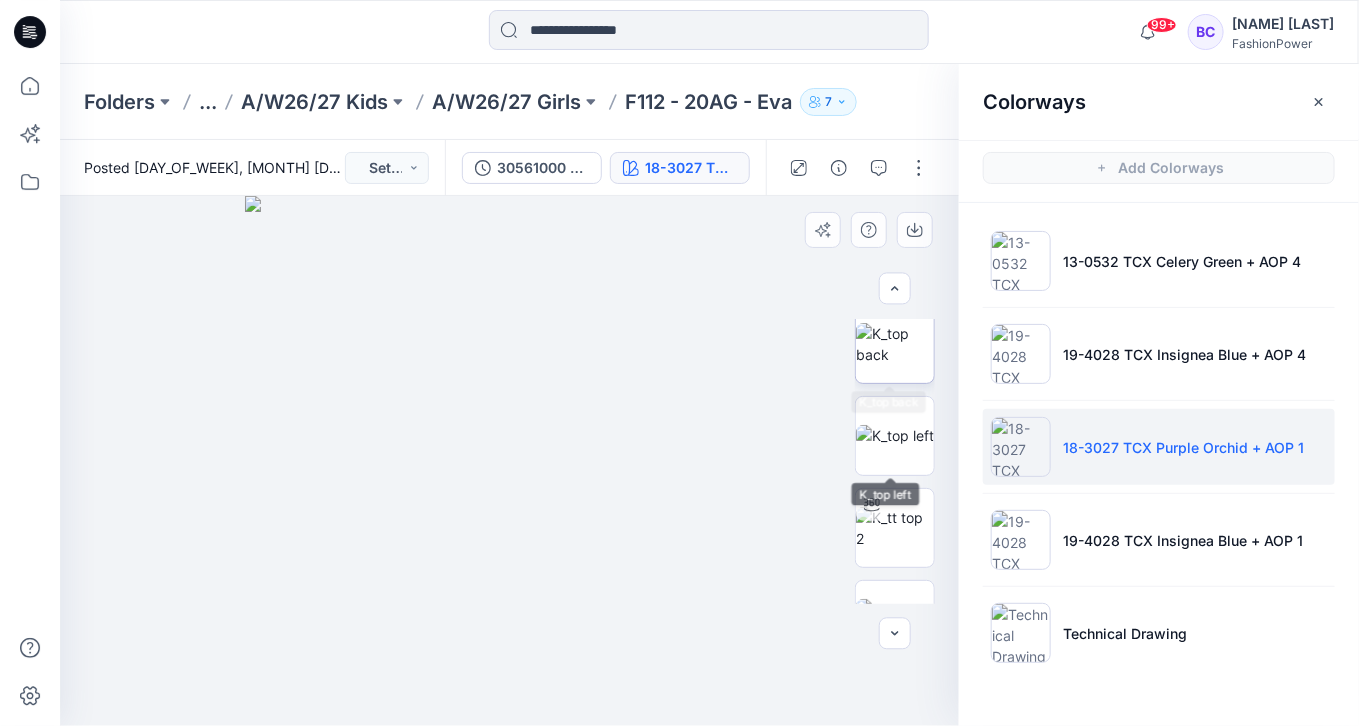 click at bounding box center [895, 344] 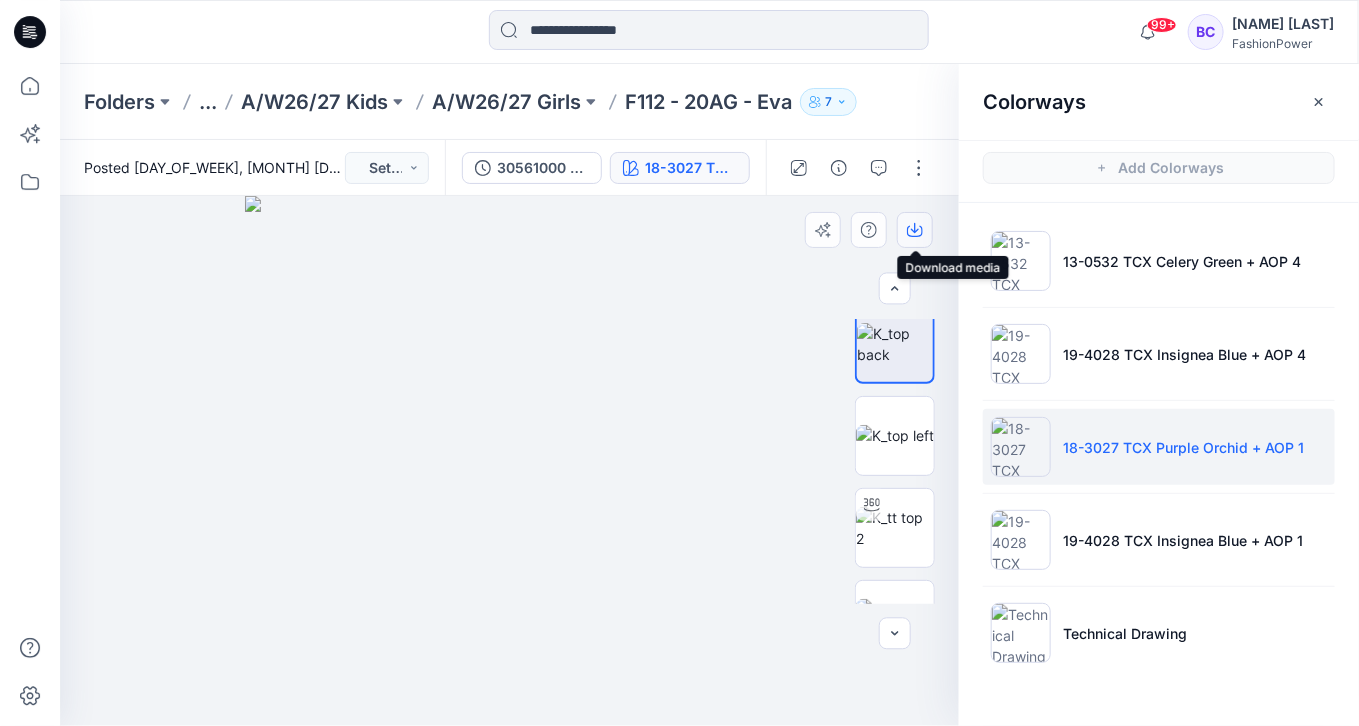 click 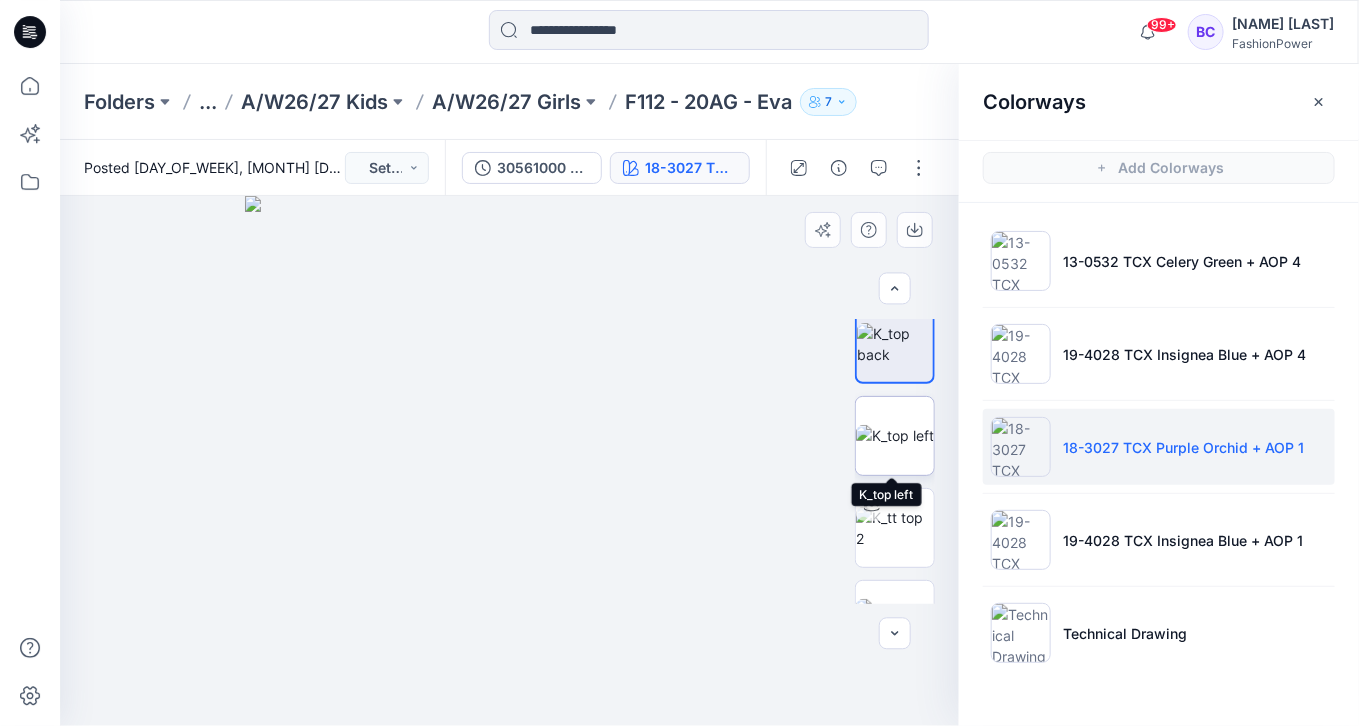 click at bounding box center (895, 435) 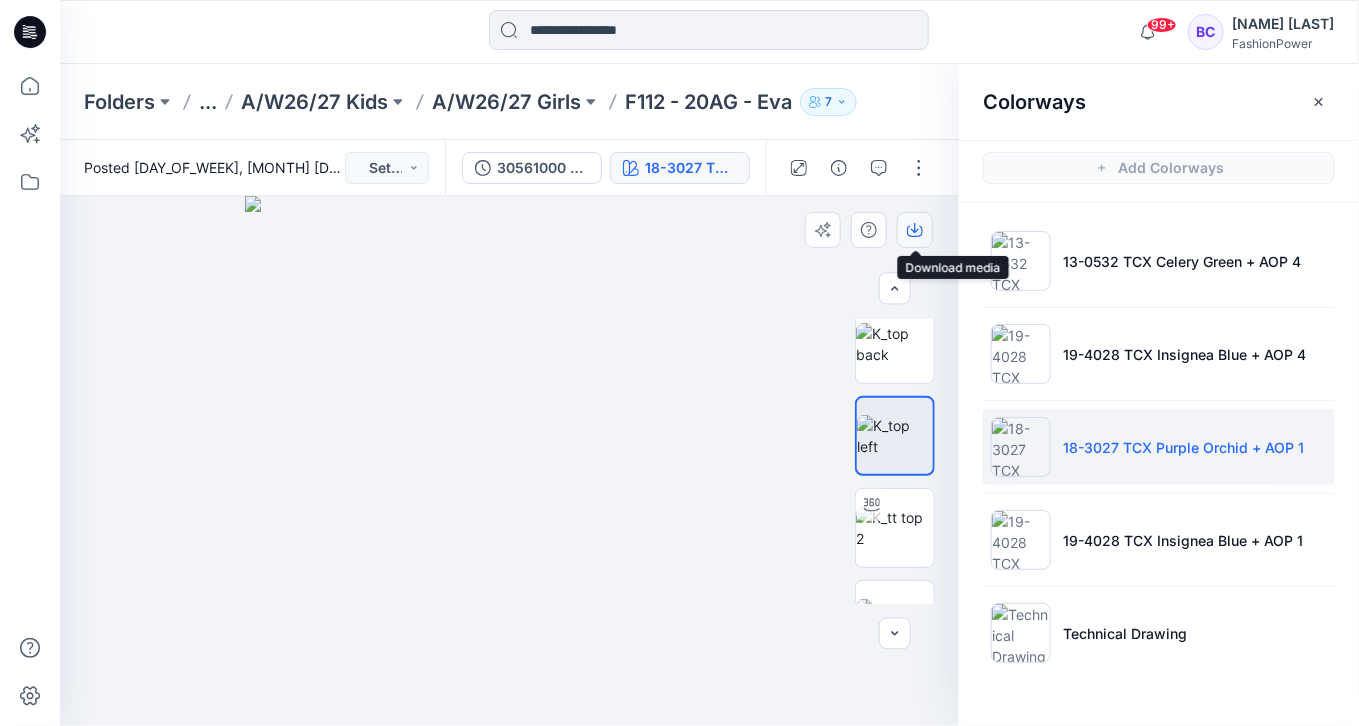 click 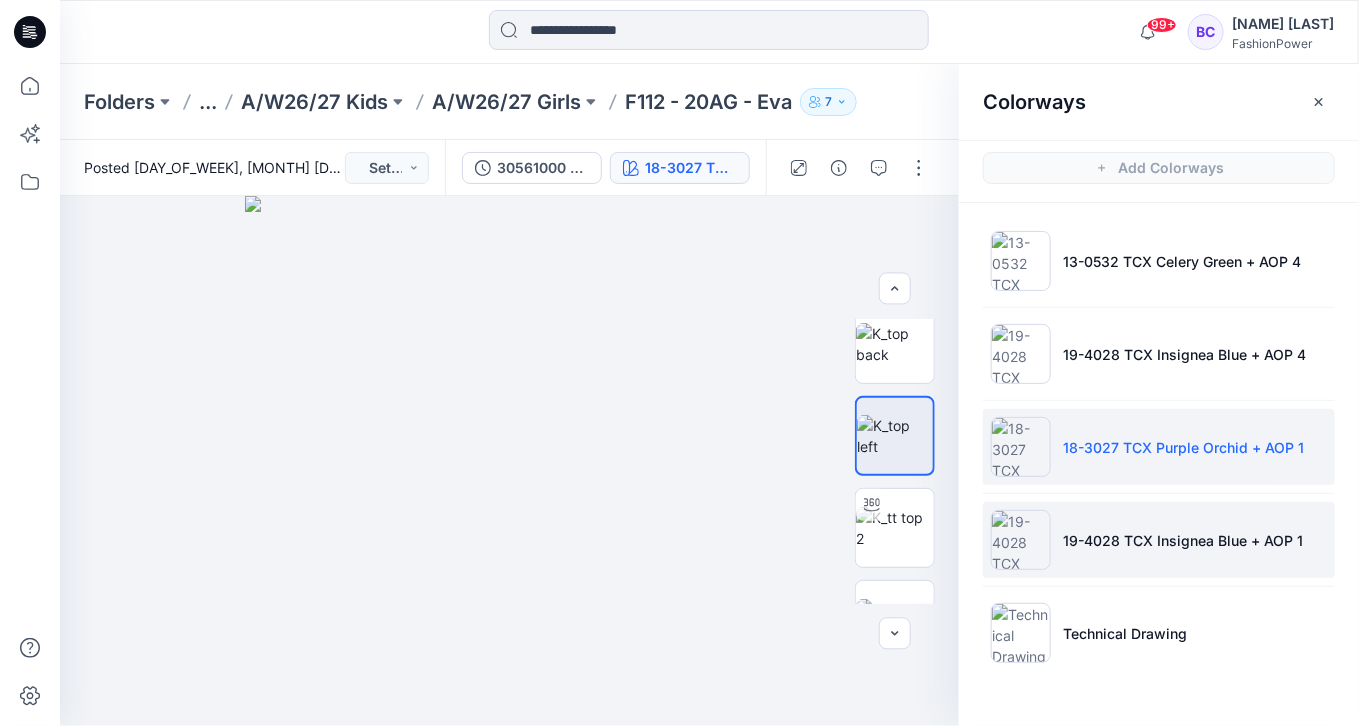 click on "19-4028 TCX Insignea Blue + AOP 1" at bounding box center (1159, 540) 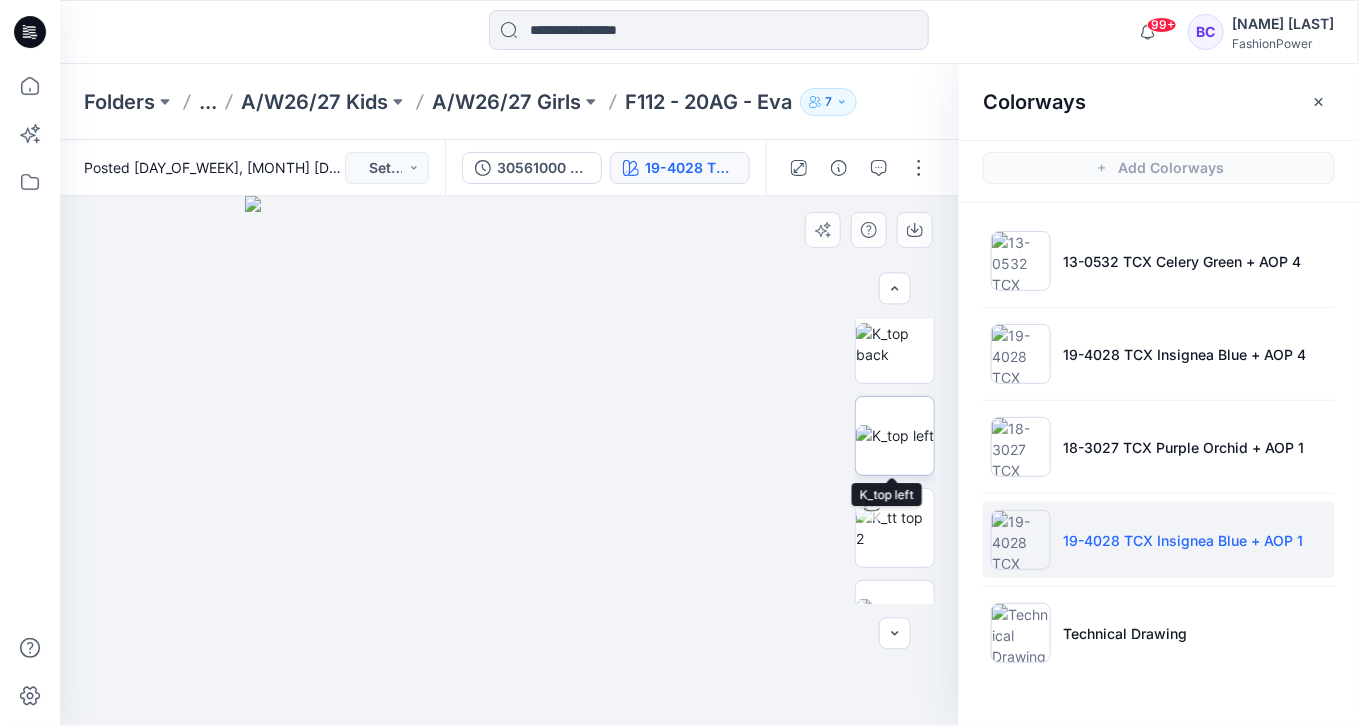 click at bounding box center [895, 435] 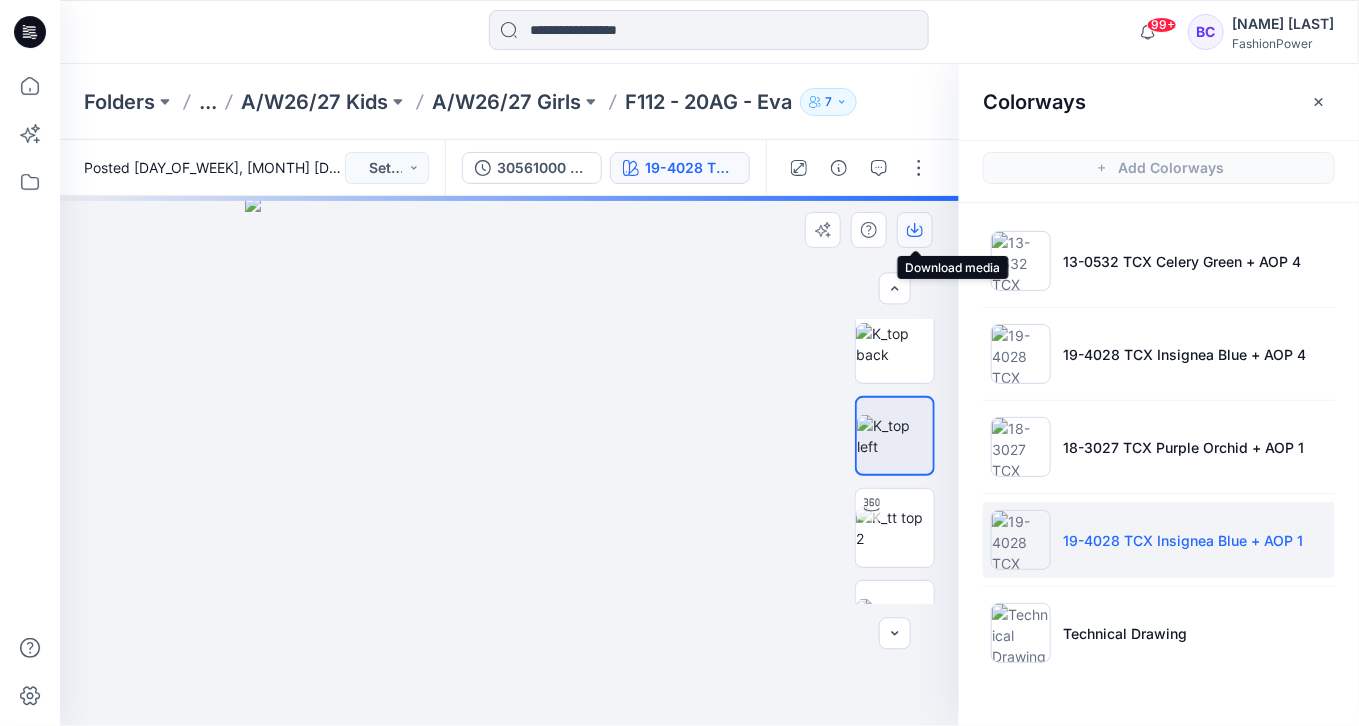 click 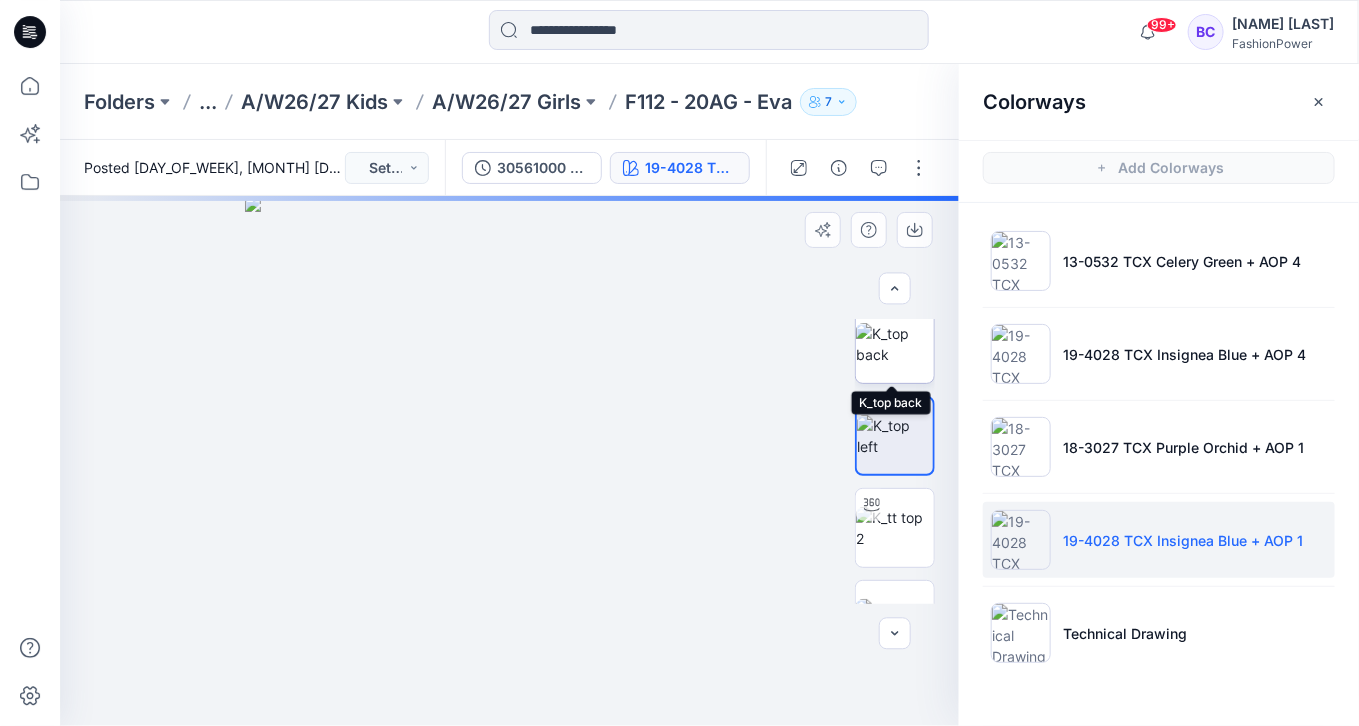 click at bounding box center [895, 344] 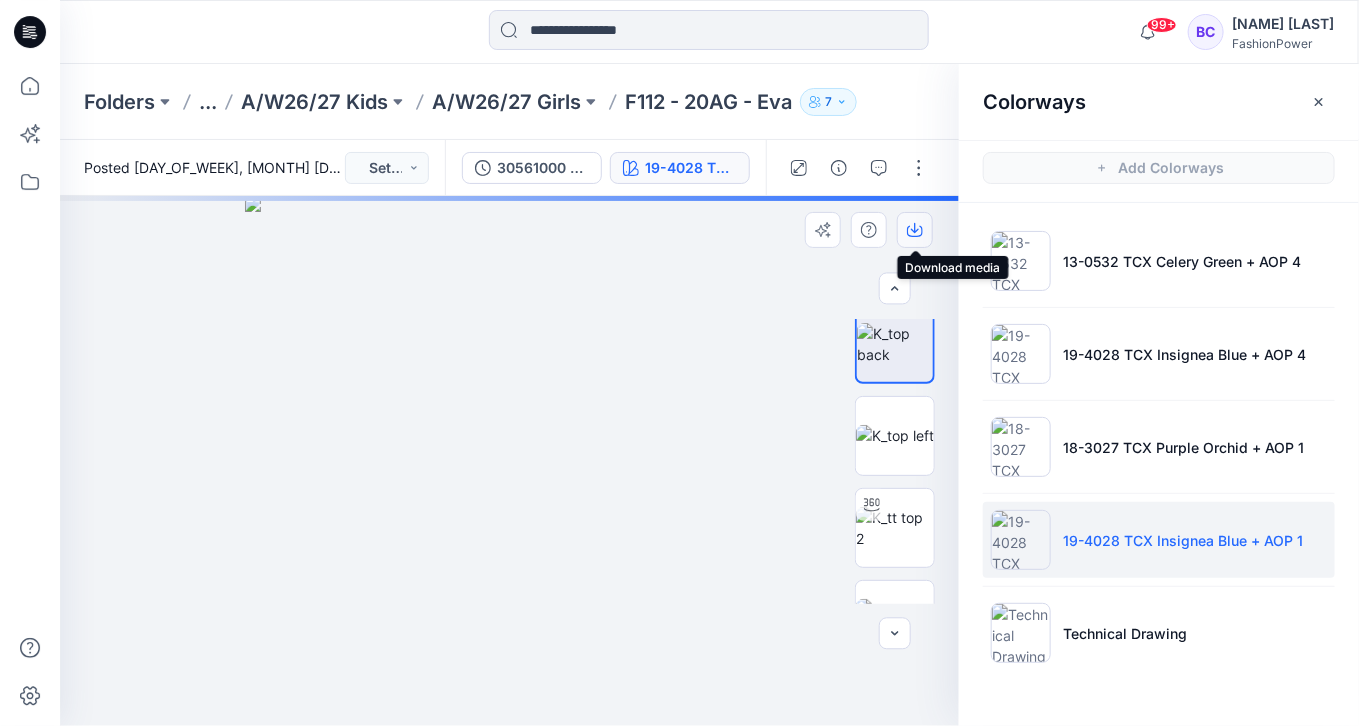 click 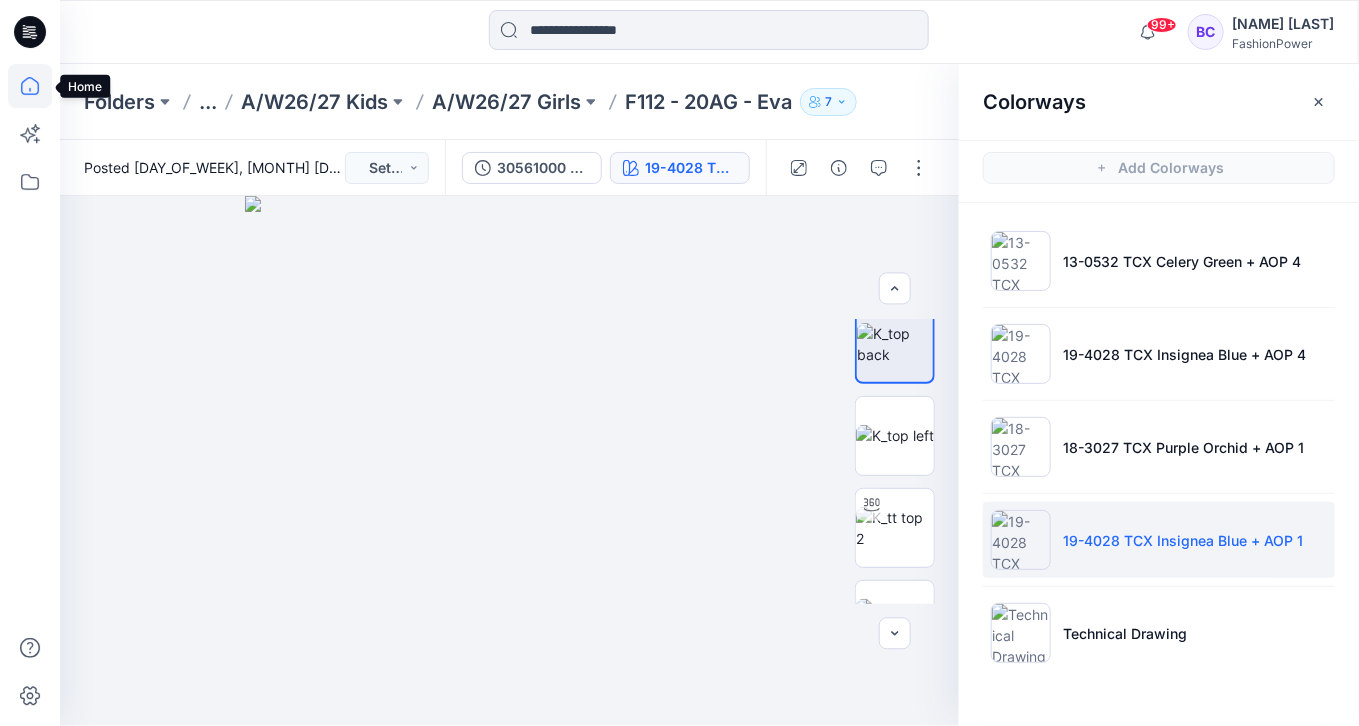 click 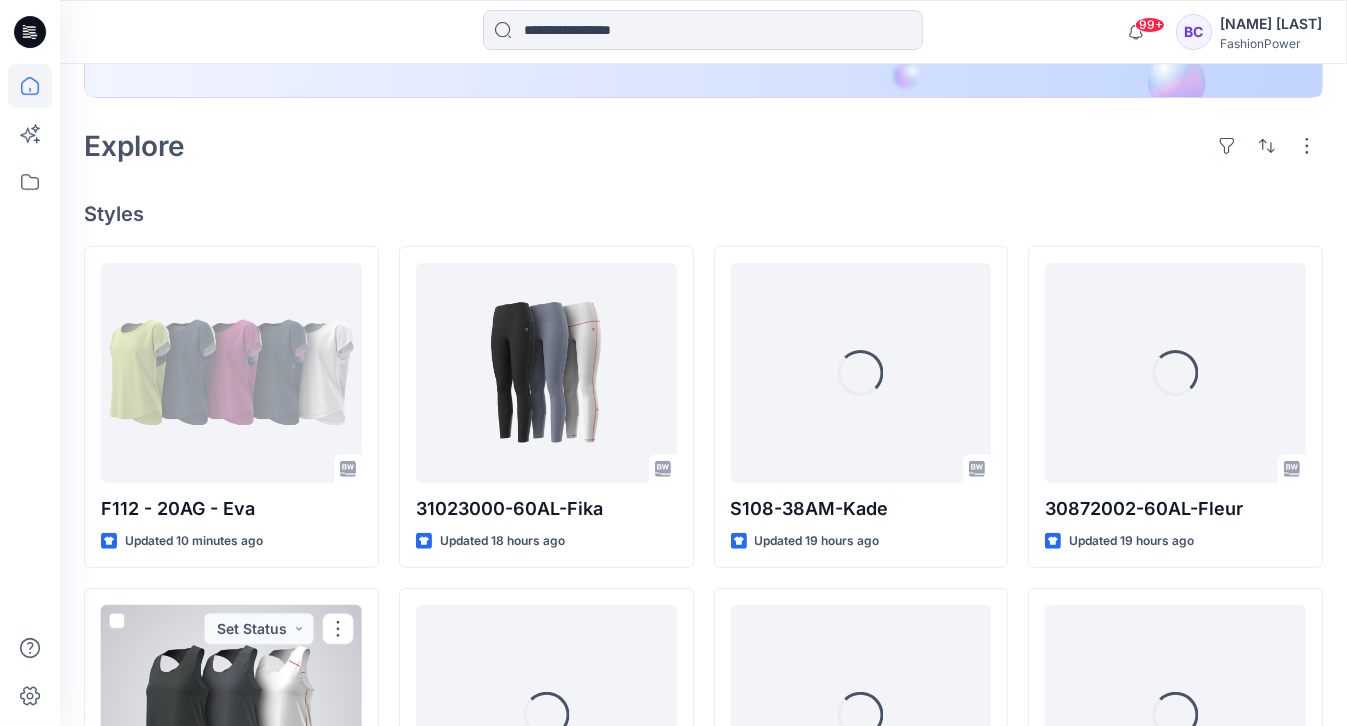scroll, scrollTop: 419, scrollLeft: 0, axis: vertical 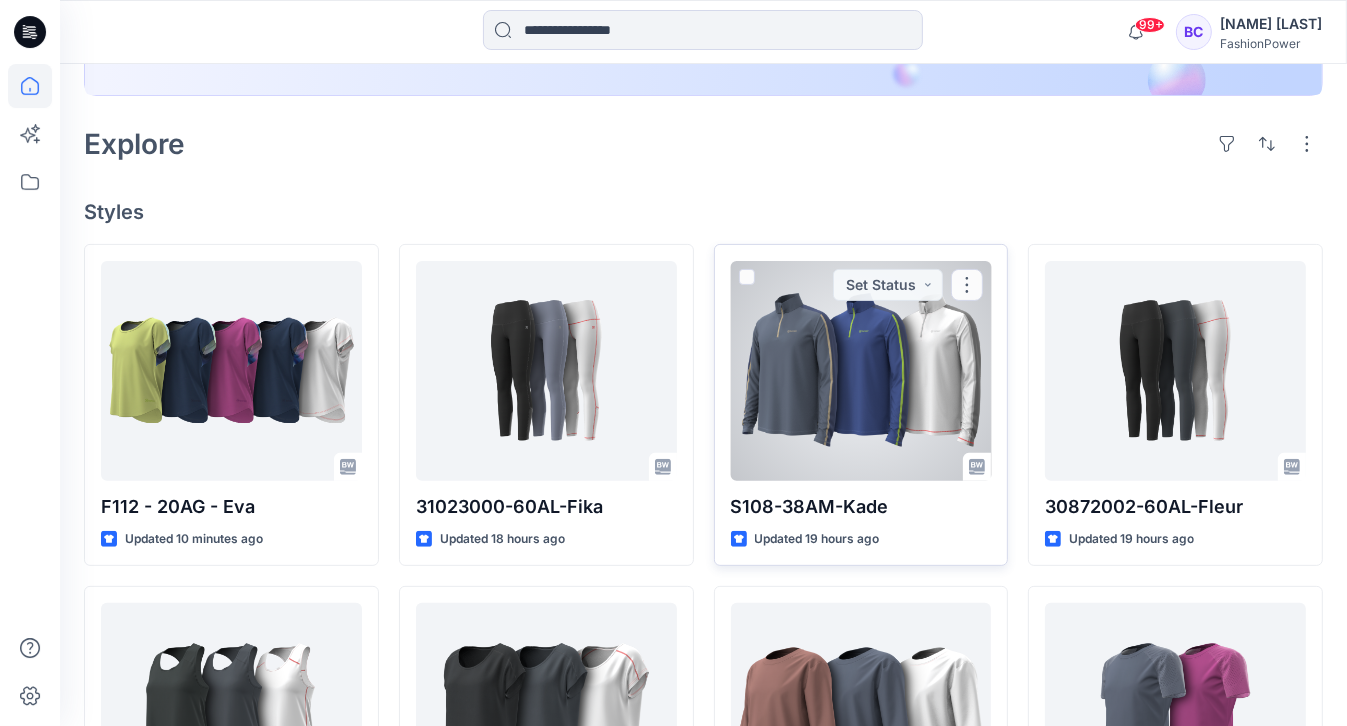 click at bounding box center (861, 371) 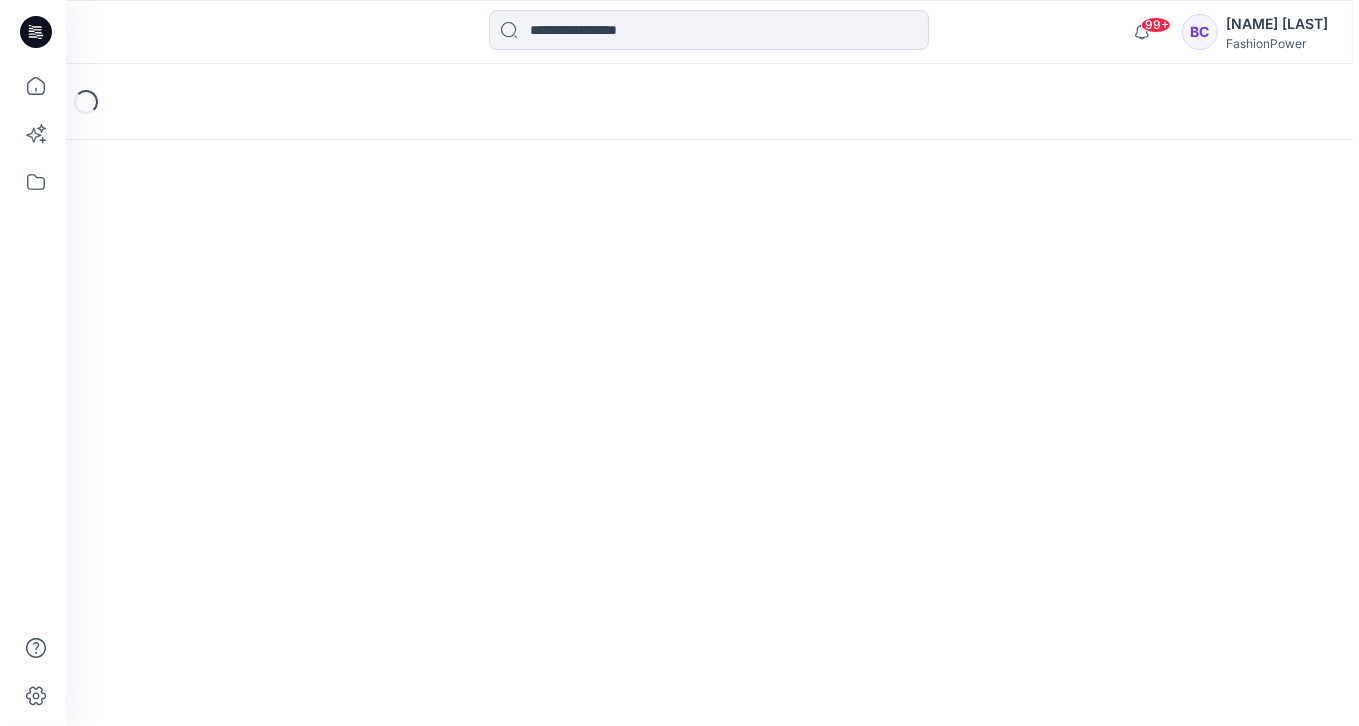 scroll, scrollTop: 0, scrollLeft: 0, axis: both 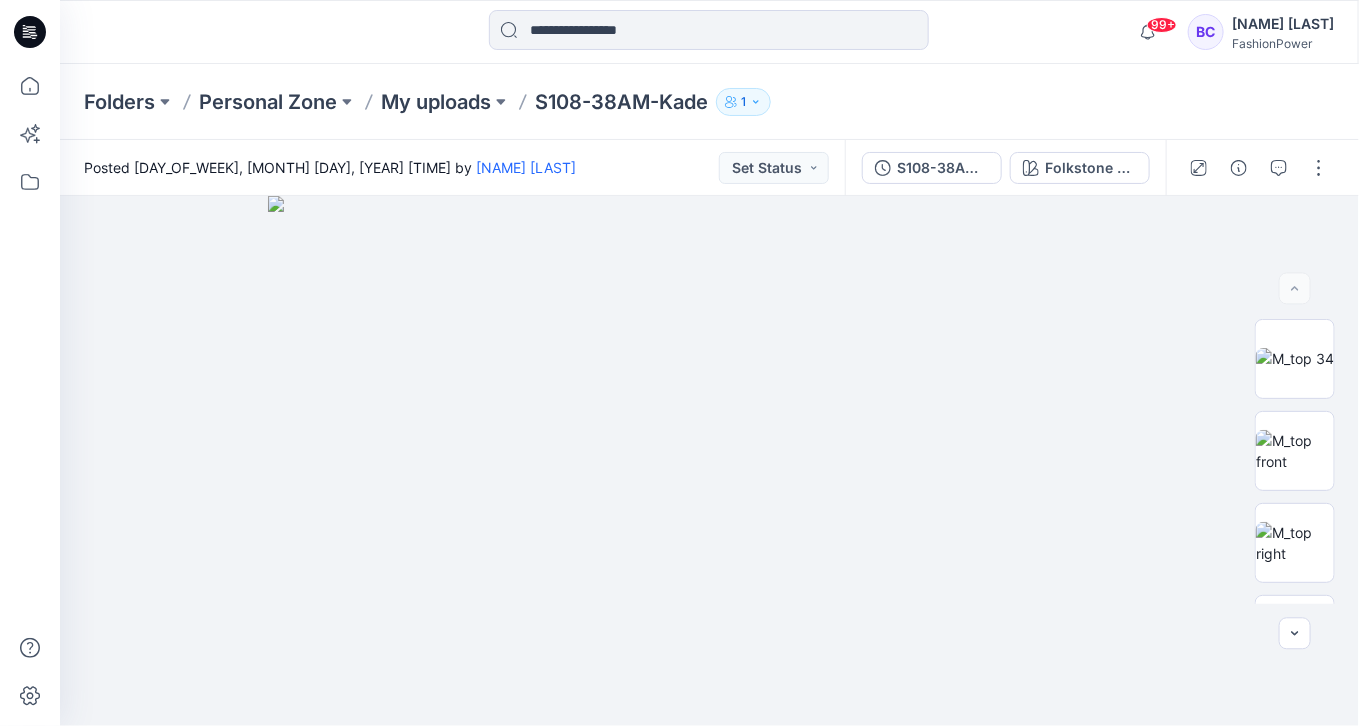drag, startPoint x: 895, startPoint y: 393, endPoint x: 757, endPoint y: 739, distance: 372.50504 